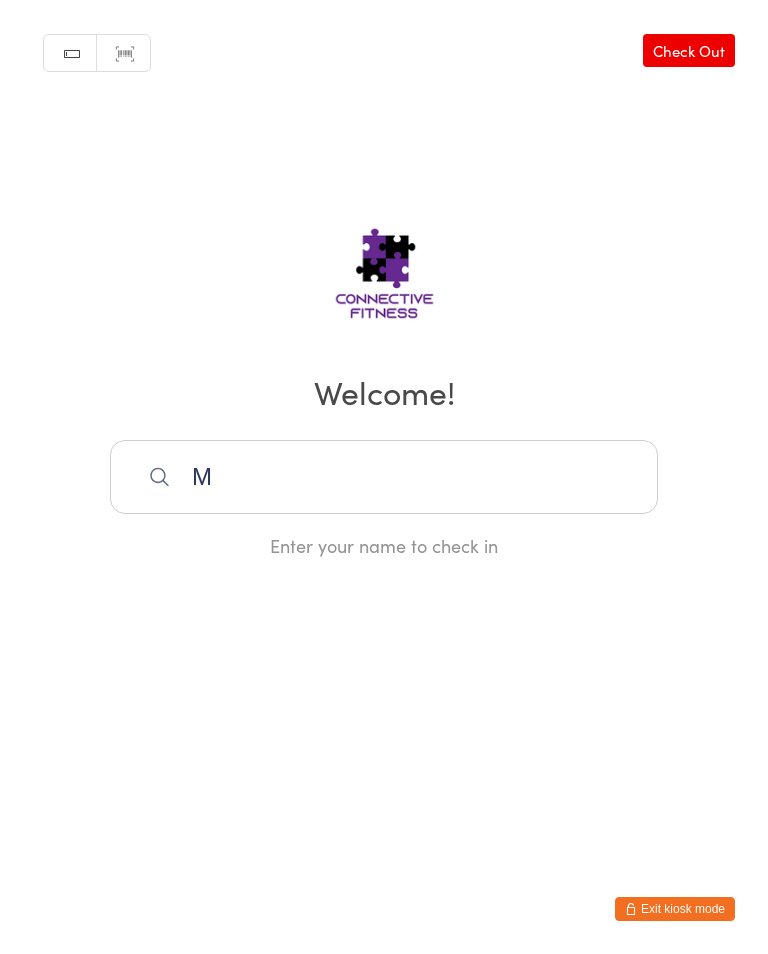 scroll, scrollTop: 320, scrollLeft: 0, axis: vertical 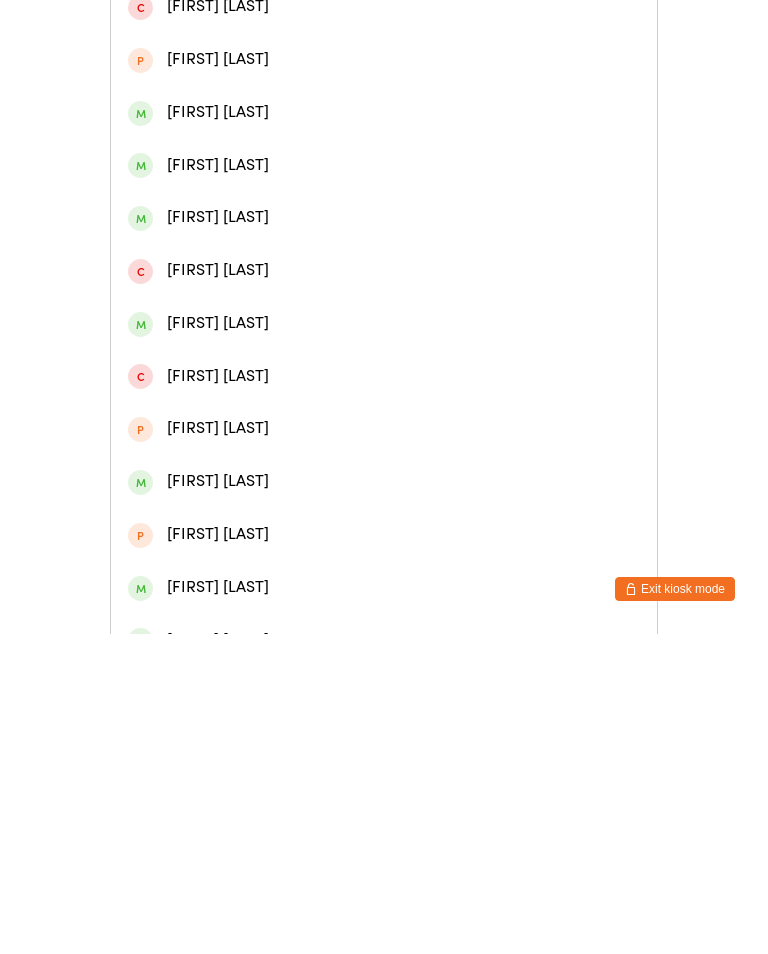 type on "Madd" 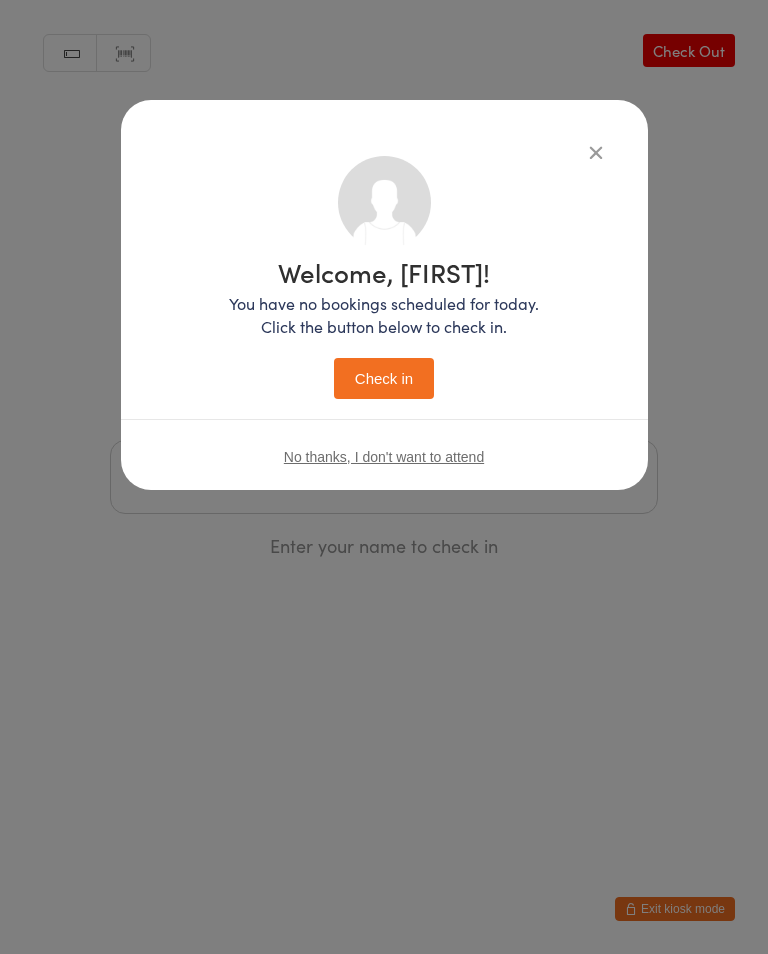 click on "Check in" at bounding box center [384, 378] 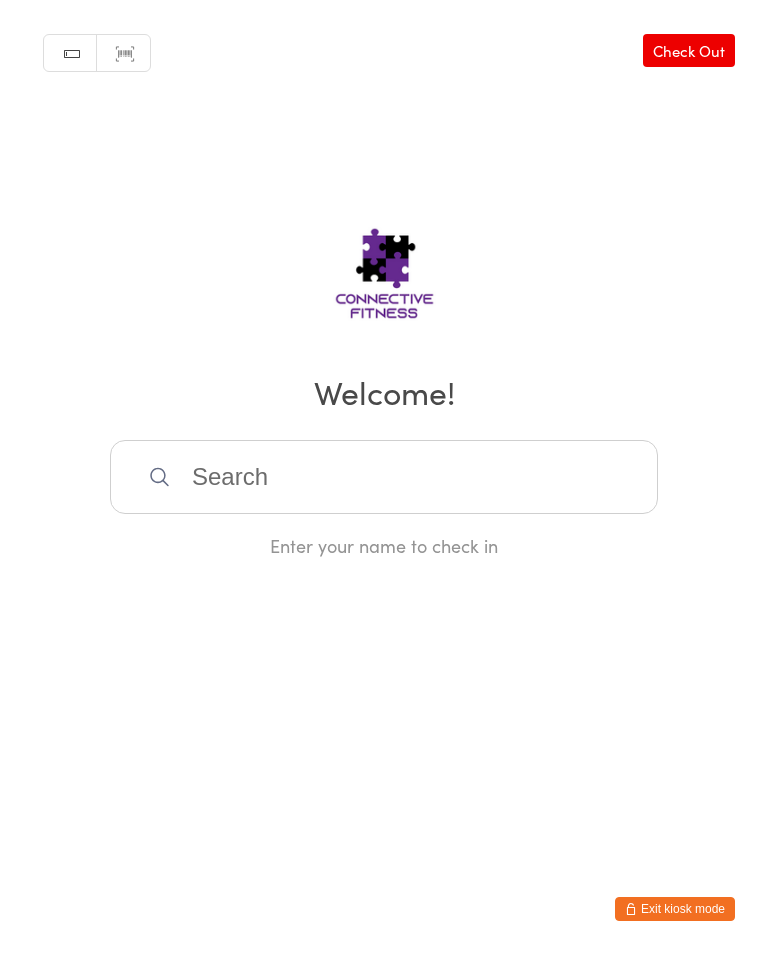 click at bounding box center (384, 477) 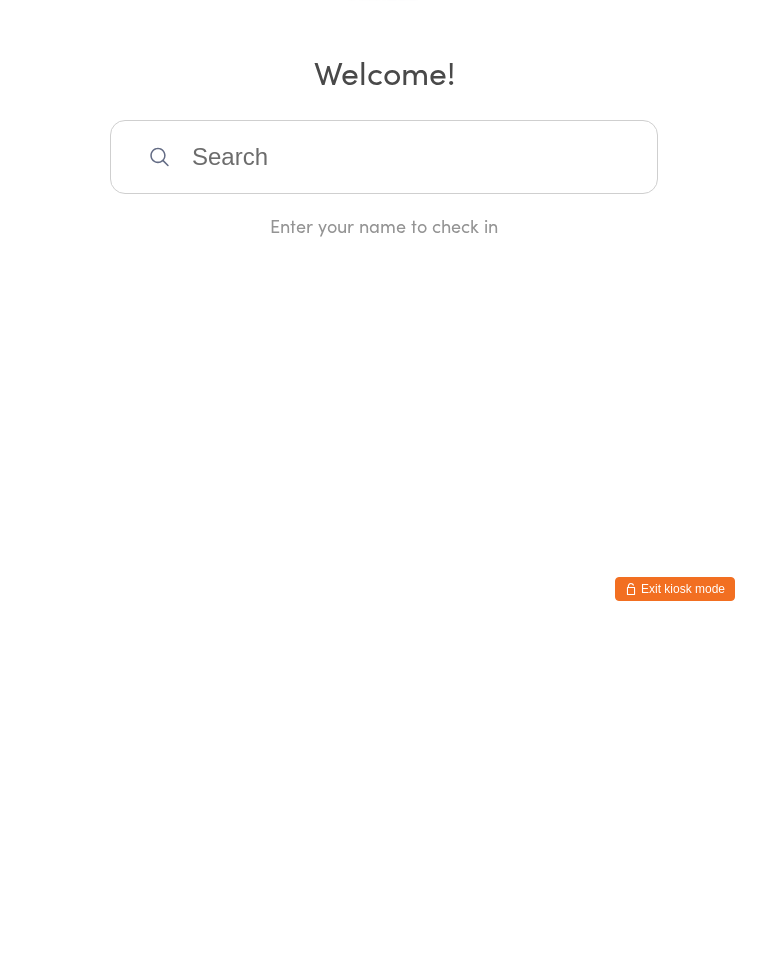 scroll, scrollTop: 0, scrollLeft: 0, axis: both 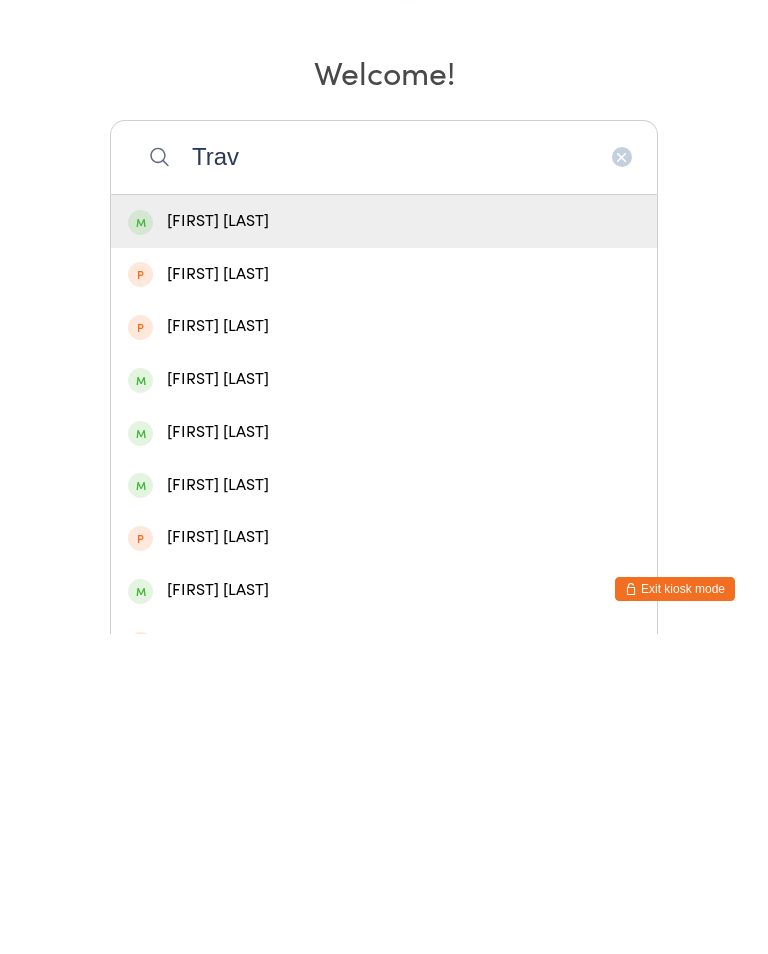 type on "Trav" 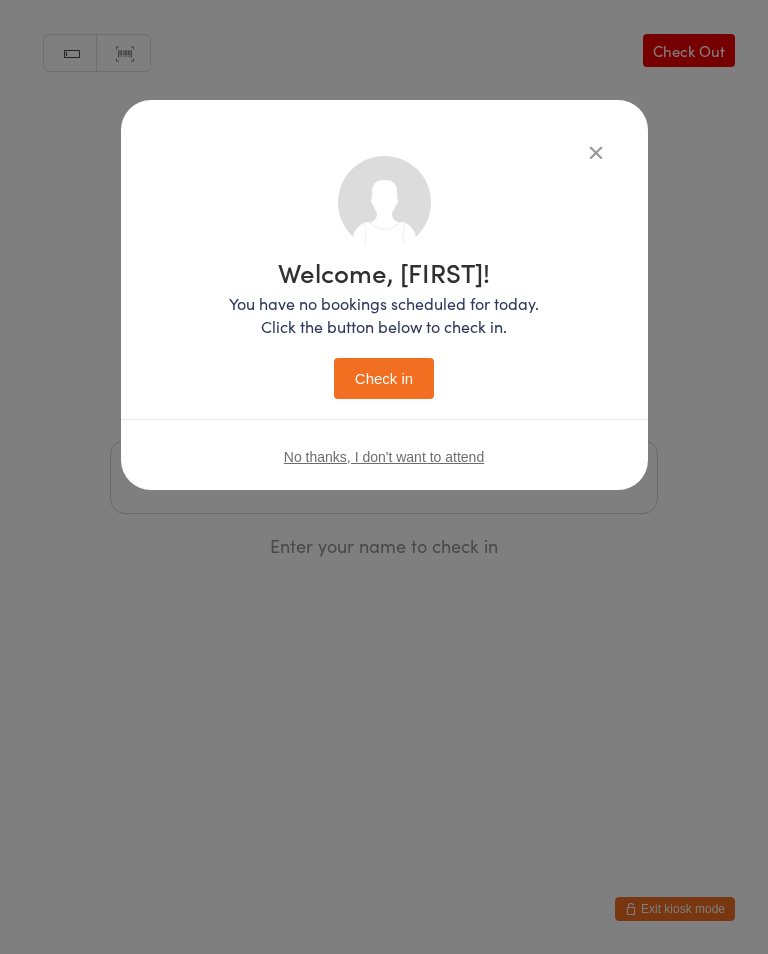 click on "Check in" at bounding box center [384, 378] 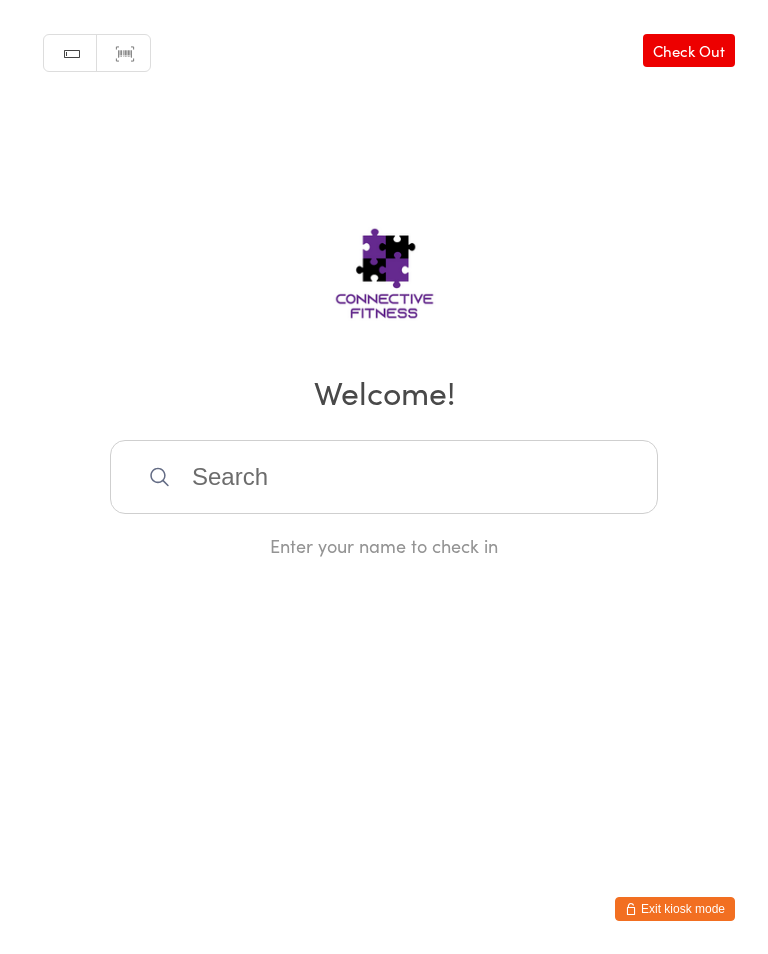 click at bounding box center (384, 477) 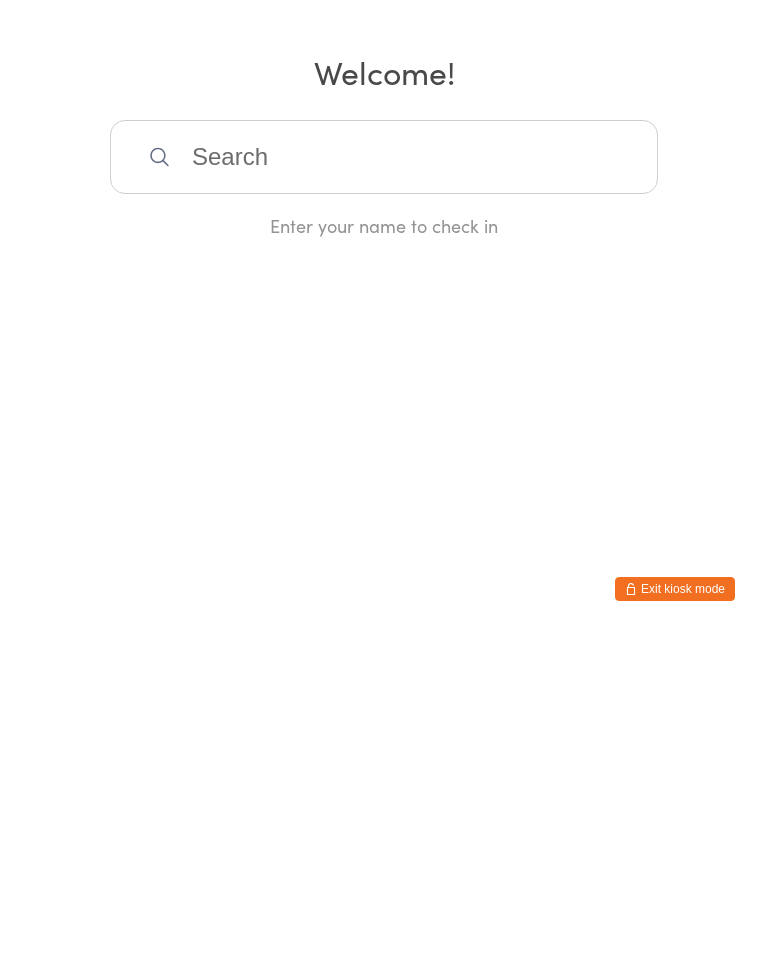 scroll, scrollTop: 0, scrollLeft: 0, axis: both 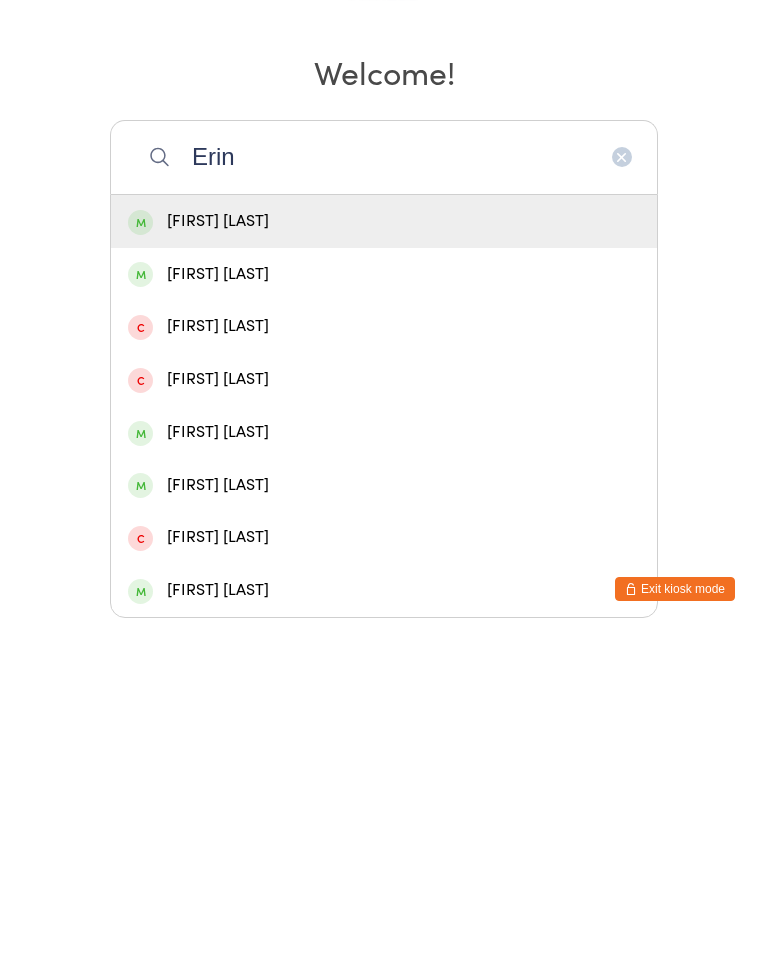 type on "Erin" 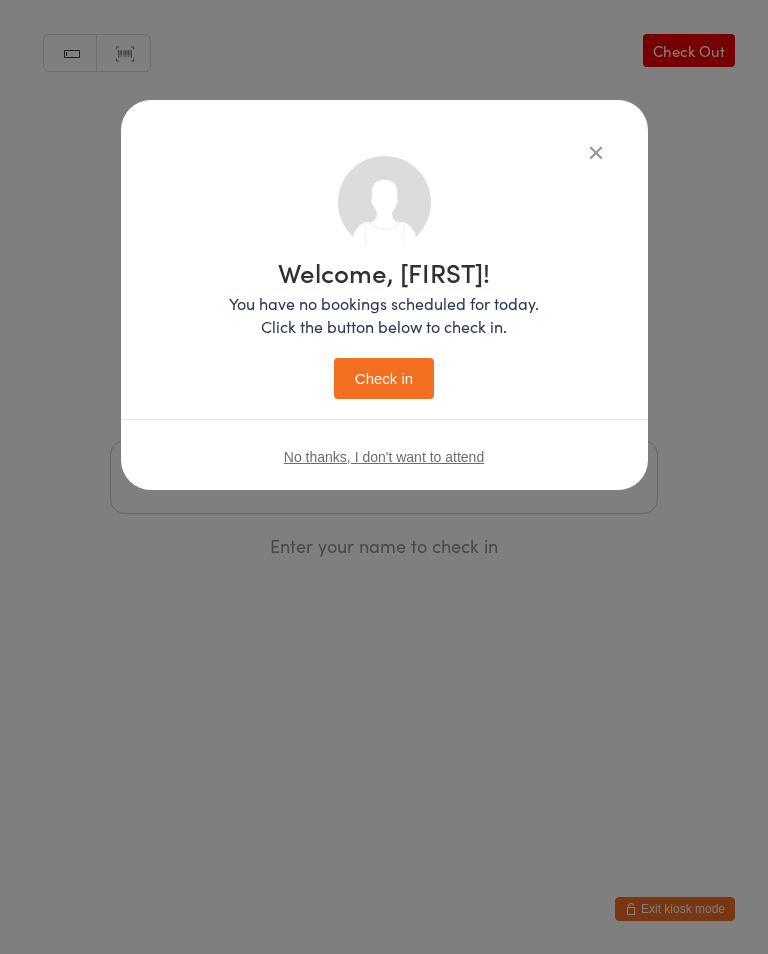 click on "Check in" at bounding box center [384, 378] 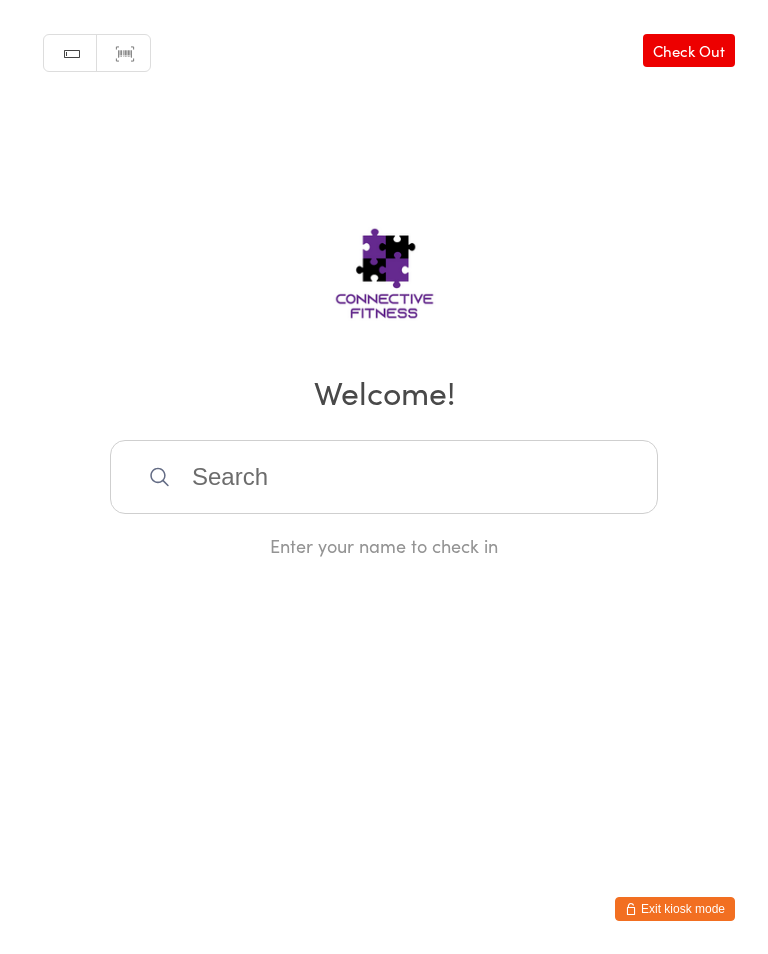 click at bounding box center (384, 477) 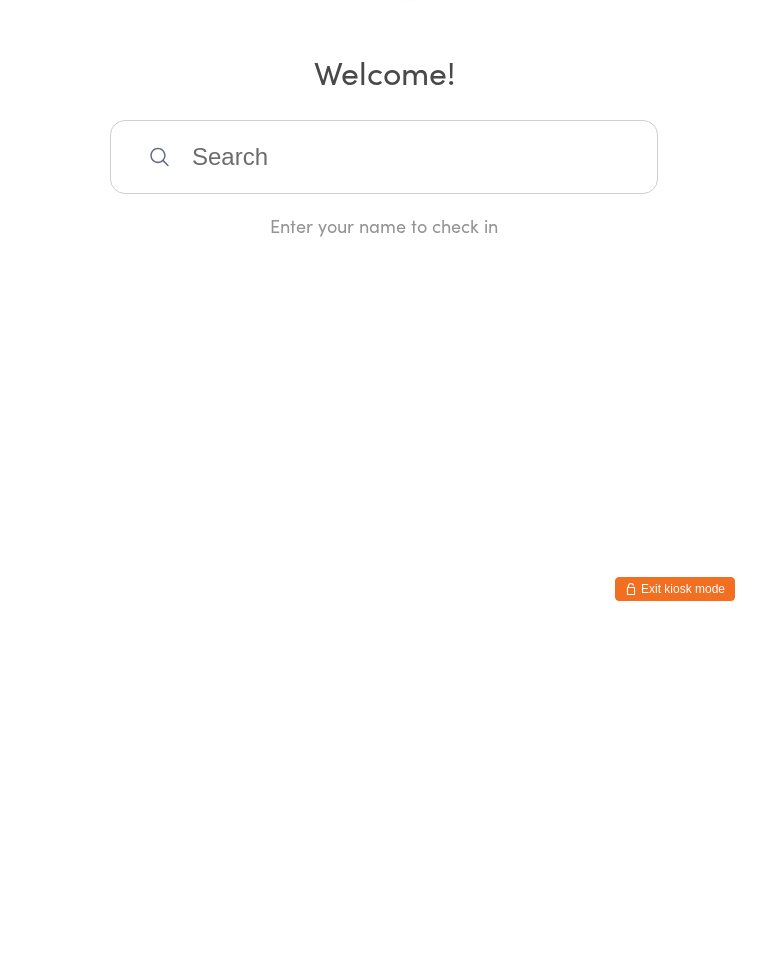 scroll, scrollTop: 0, scrollLeft: 0, axis: both 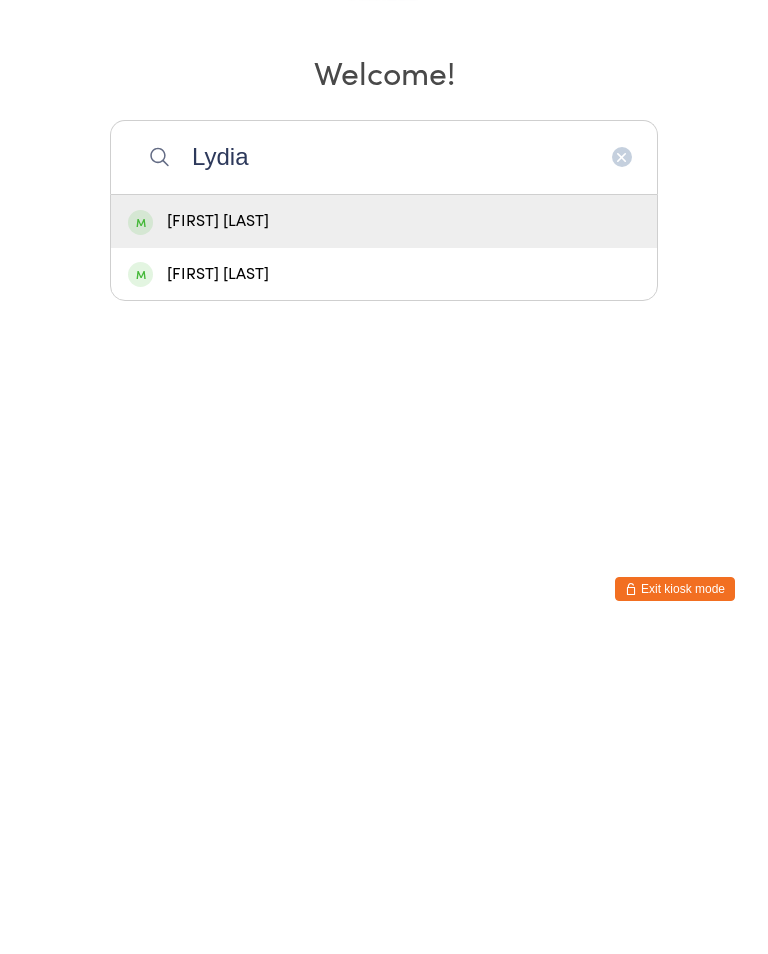 type on "Lydia" 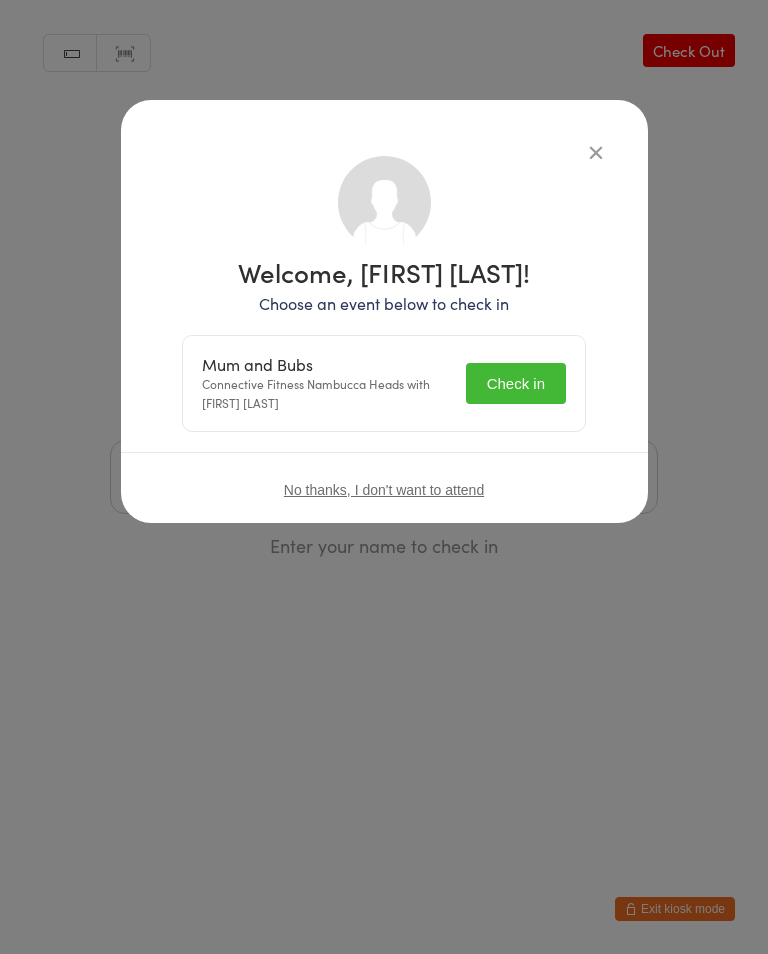 click on "Check in" at bounding box center (516, 383) 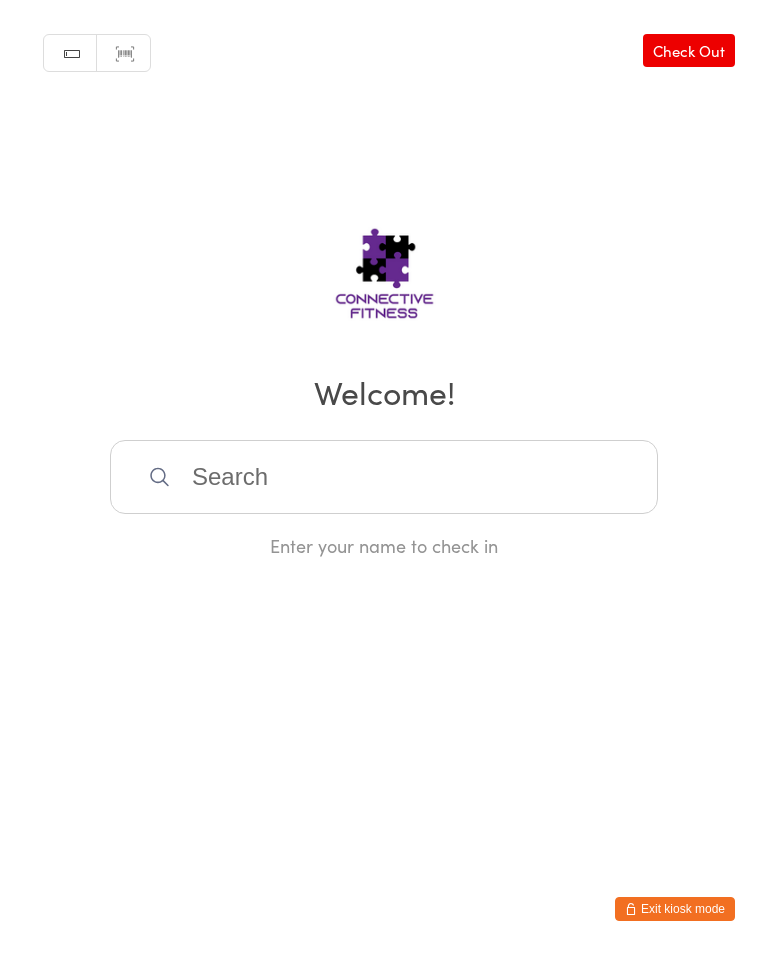 click at bounding box center [384, 477] 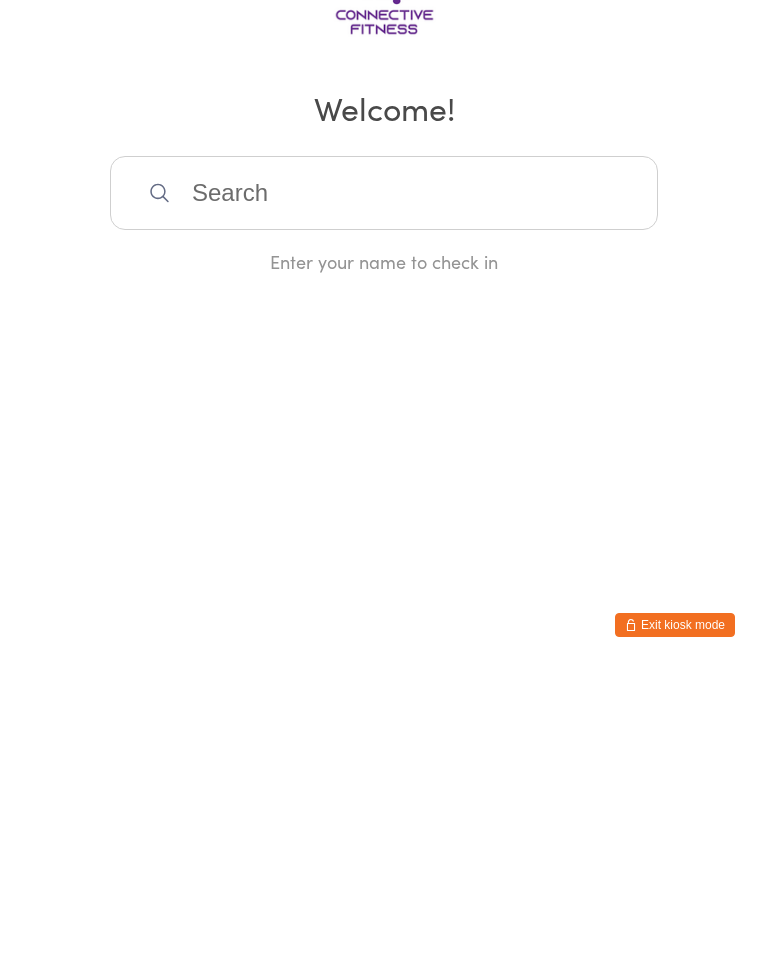 scroll, scrollTop: 0, scrollLeft: 0, axis: both 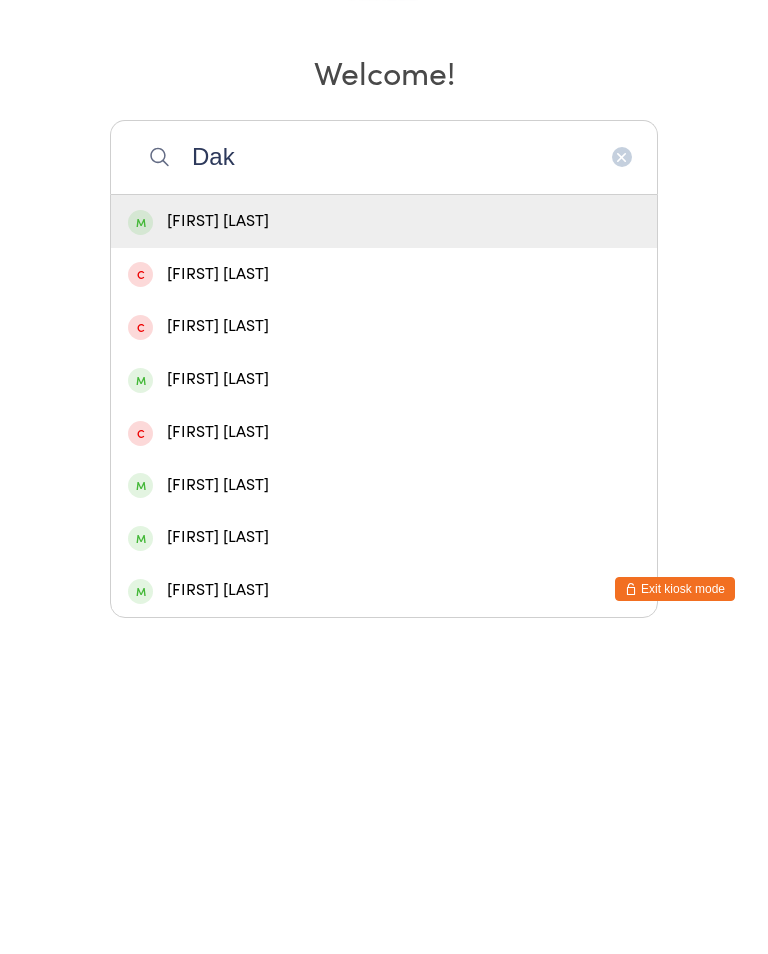 type on "Dak" 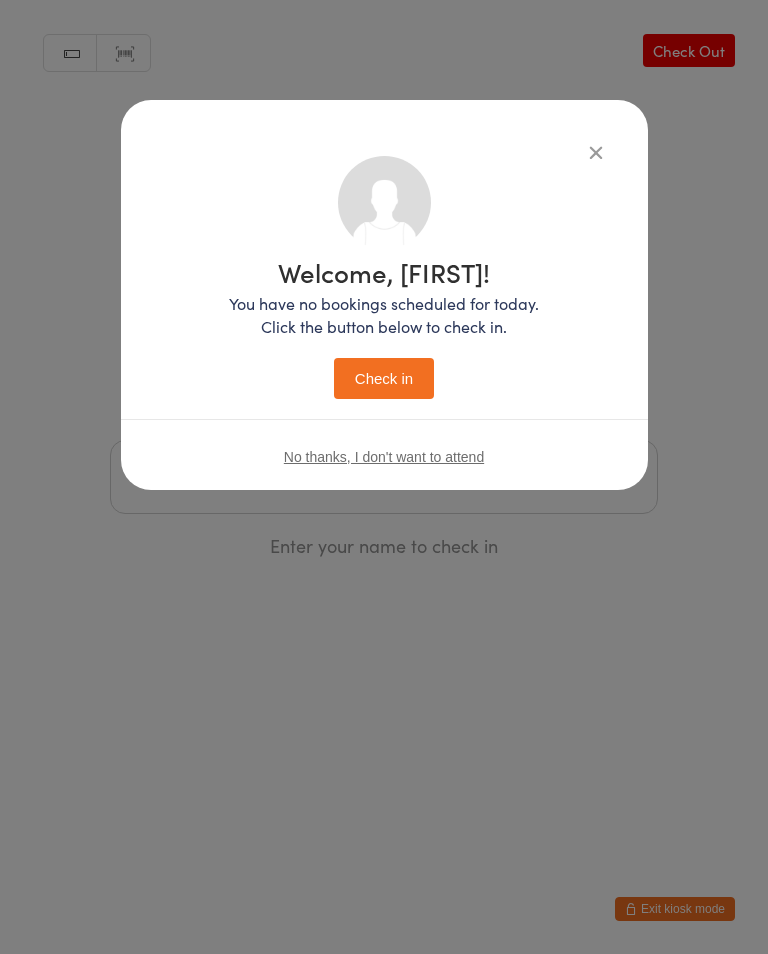 click on "Check in" at bounding box center (384, 378) 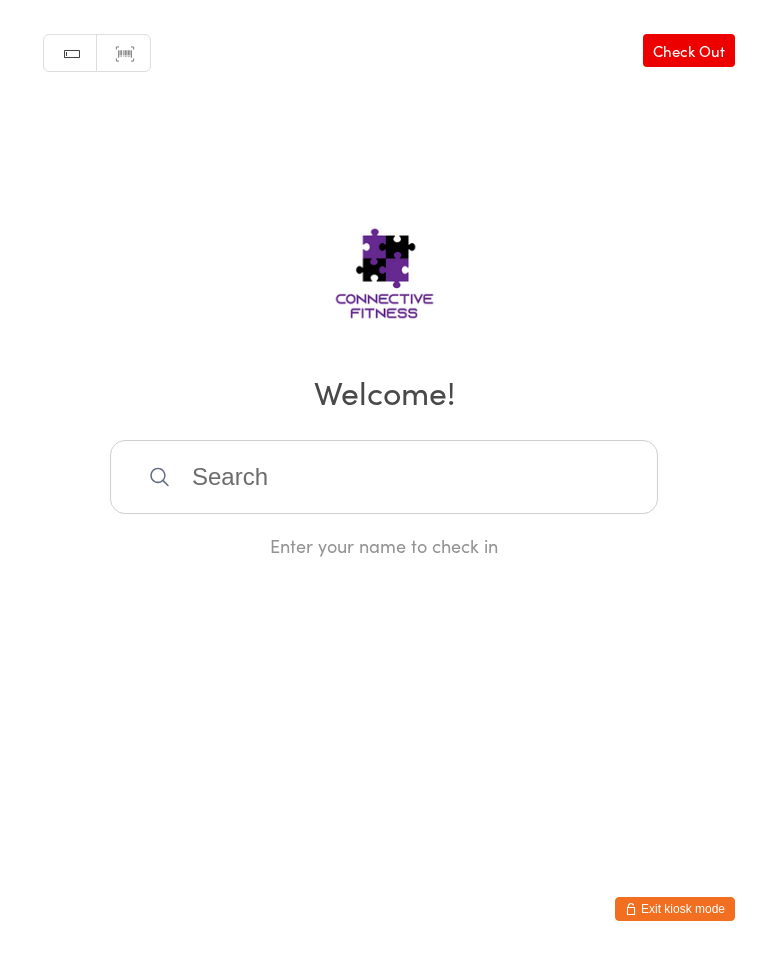 click at bounding box center [384, 477] 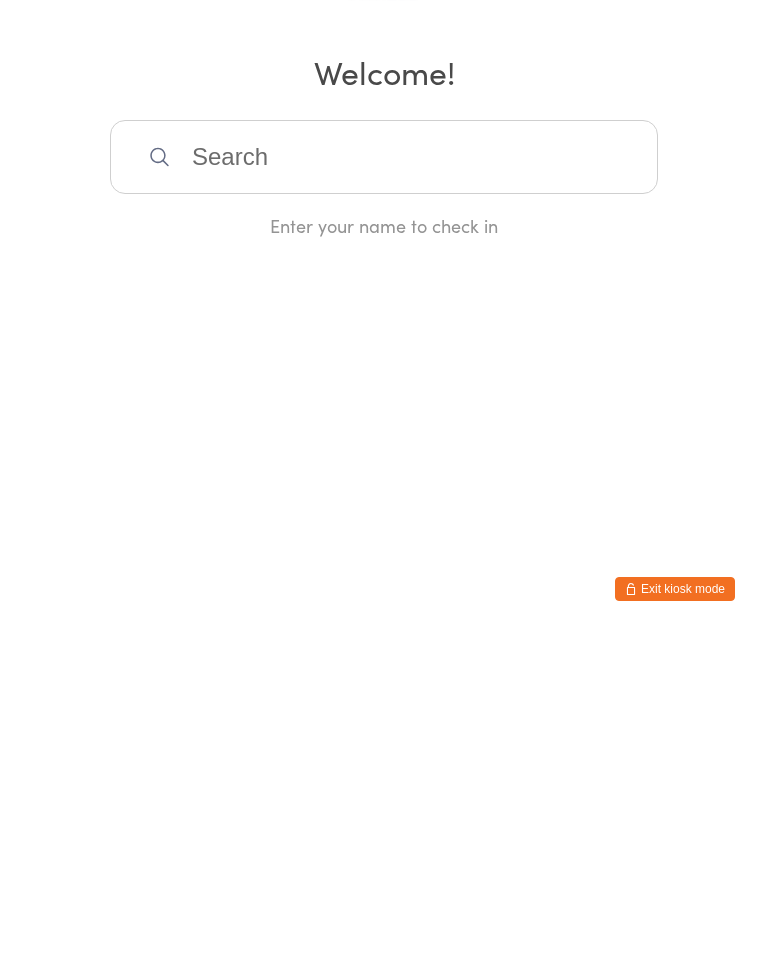scroll, scrollTop: 0, scrollLeft: 0, axis: both 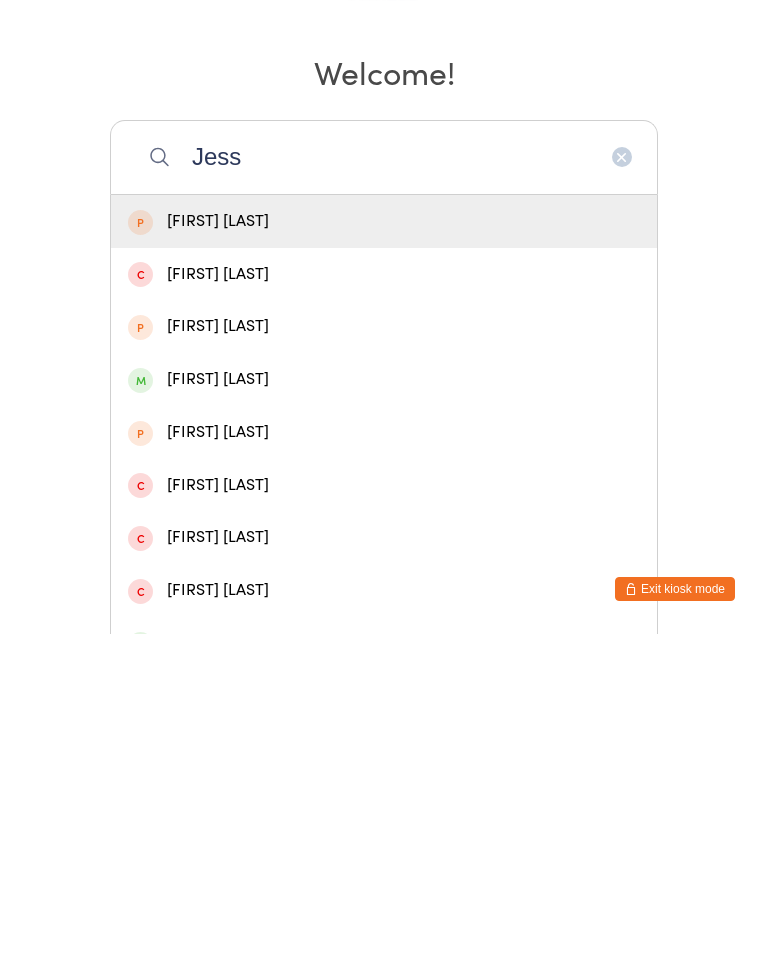 type on "Jess" 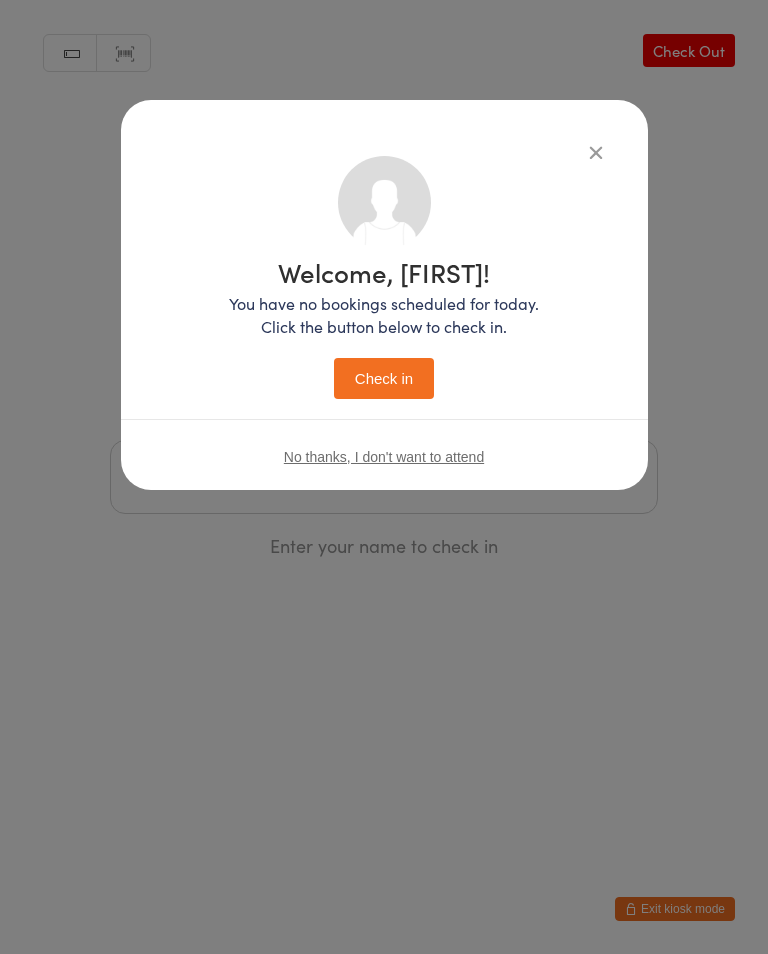 click on "Check in" at bounding box center (384, 378) 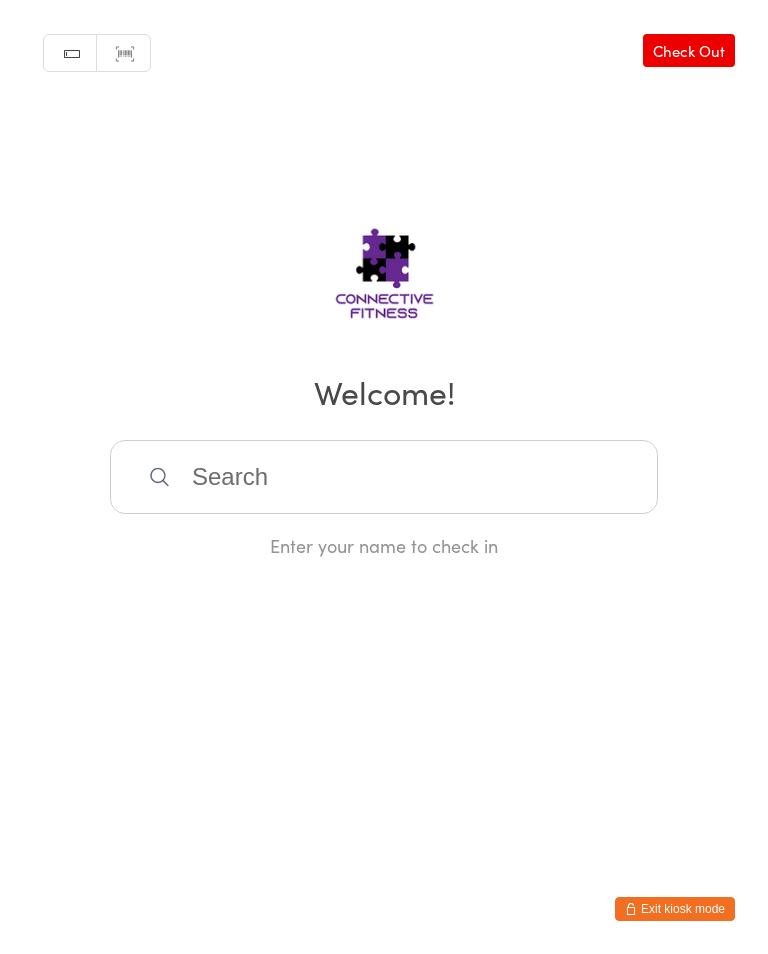 click on "Manual search Scanner input Check Out Welcome! Enter your name to check in" at bounding box center [384, 279] 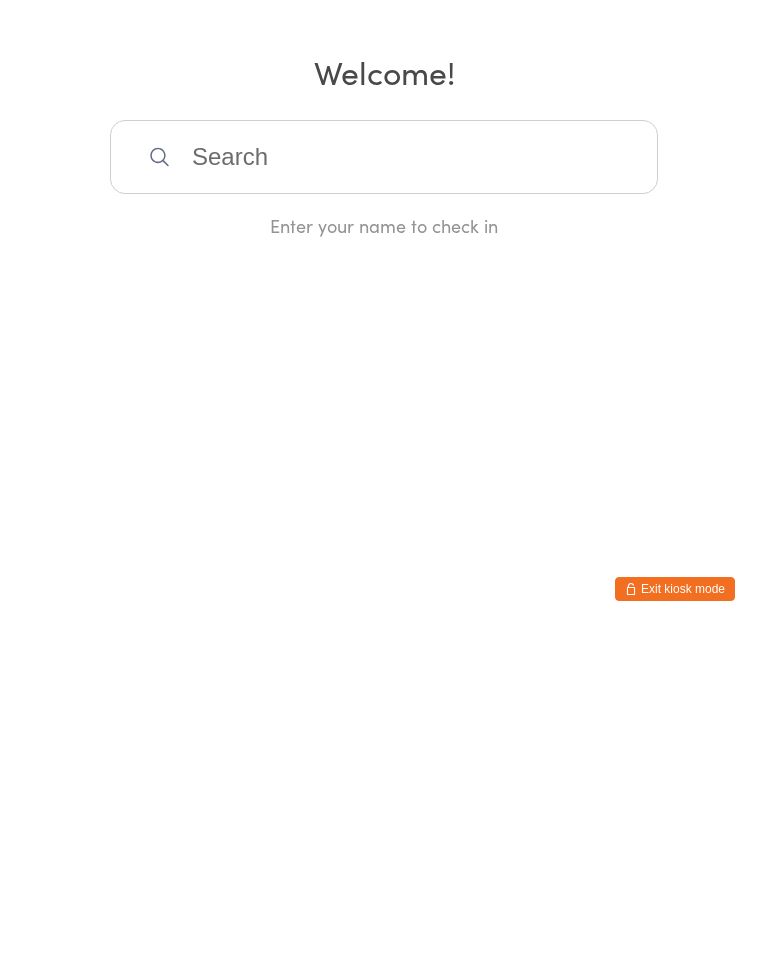scroll, scrollTop: 0, scrollLeft: 0, axis: both 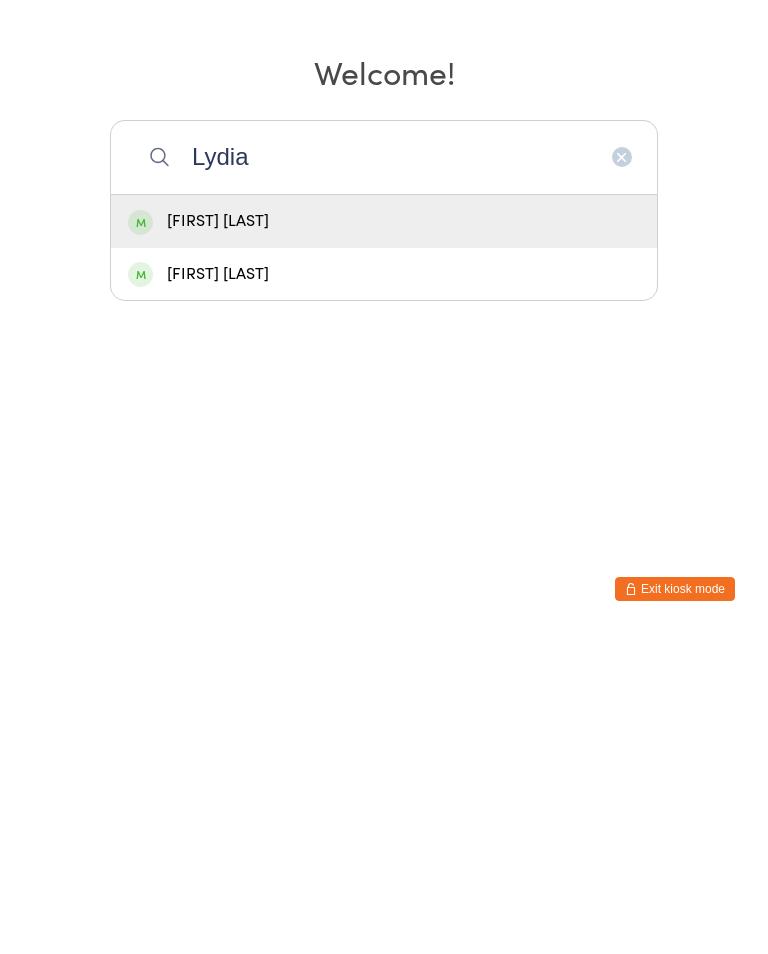 type on "Lydia" 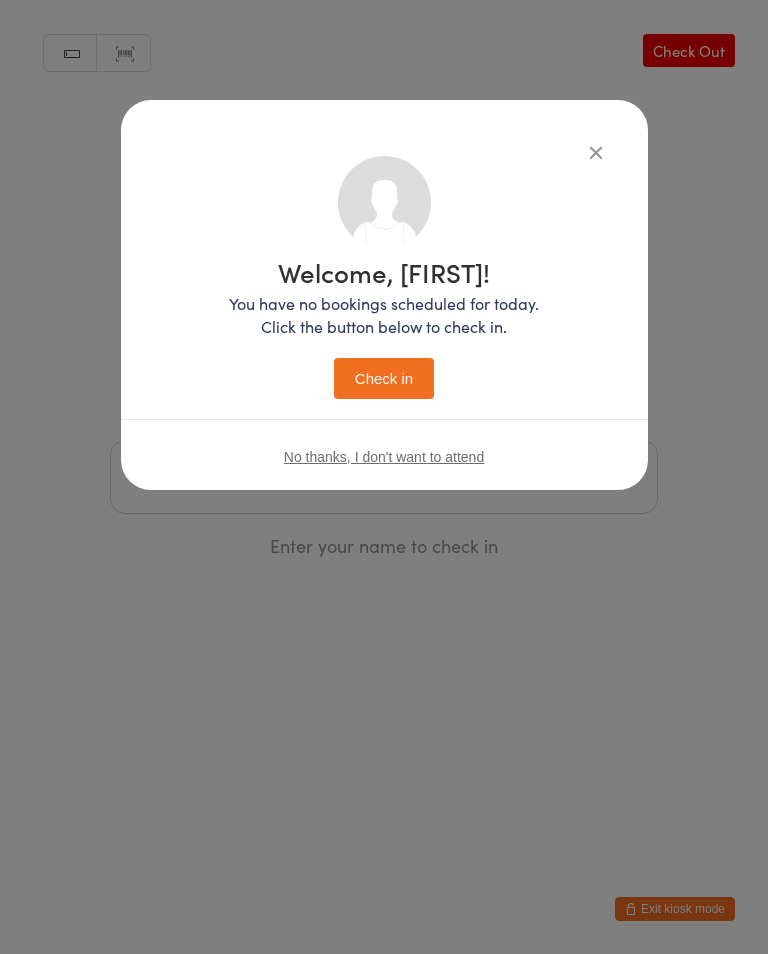 click on "Check in" at bounding box center (384, 378) 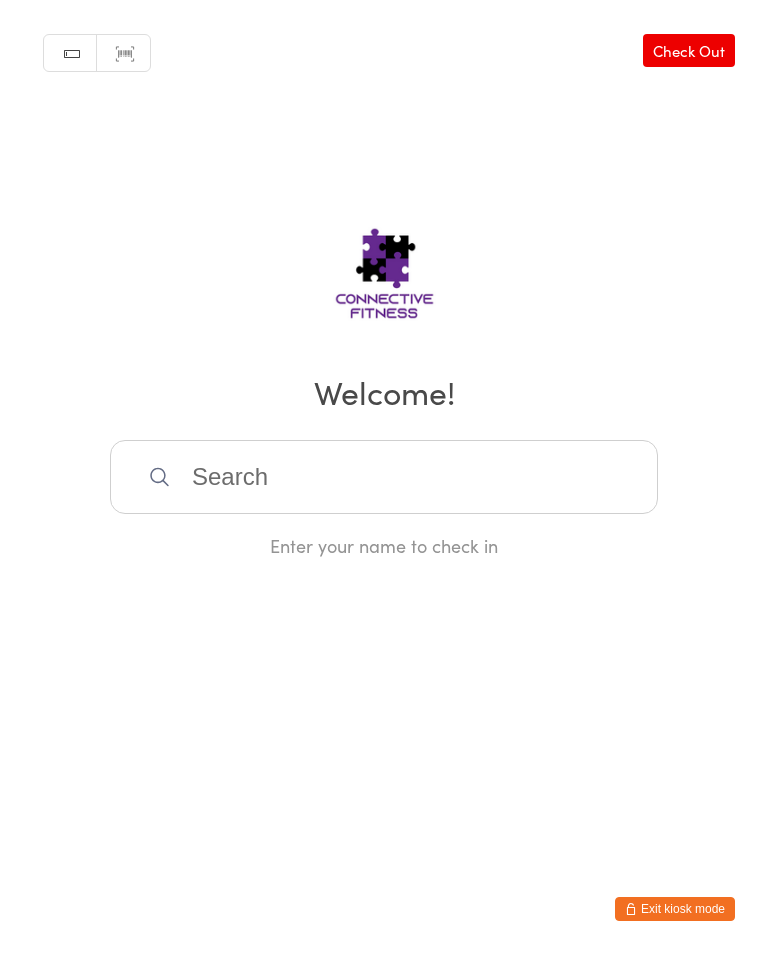 click at bounding box center (384, 477) 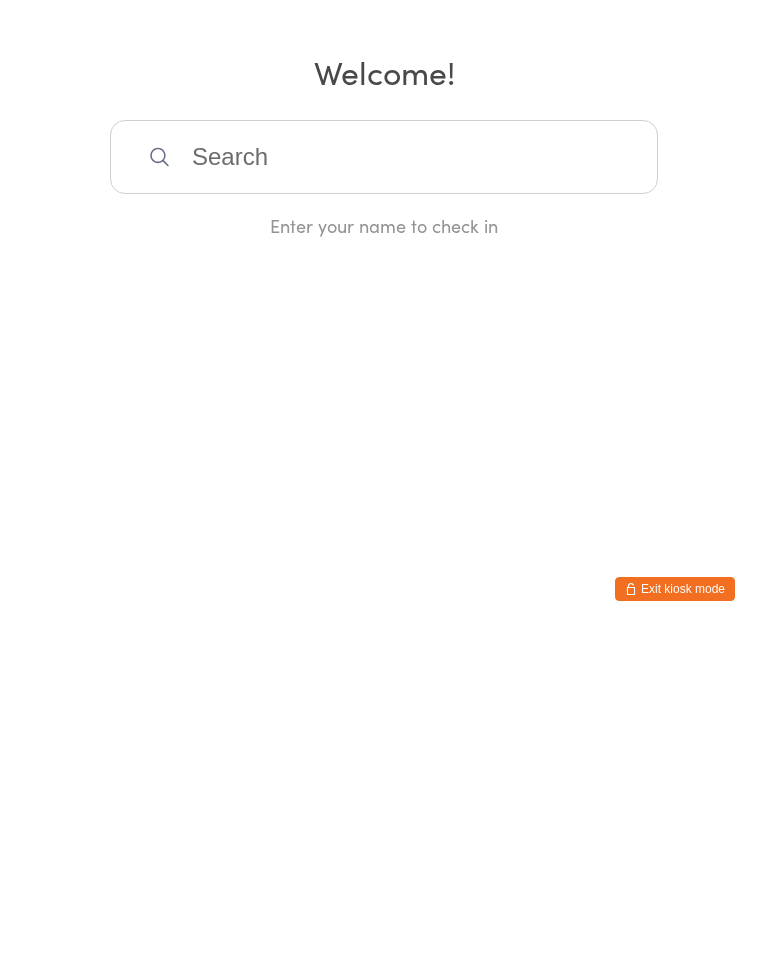 scroll, scrollTop: 0, scrollLeft: 0, axis: both 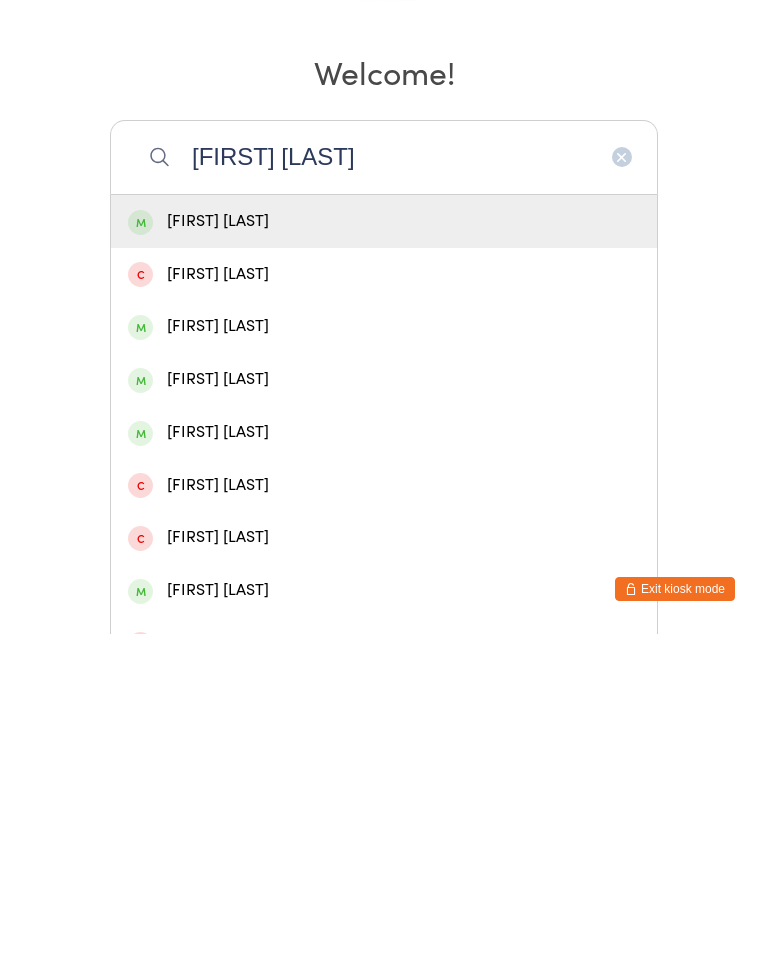 type on "[FIRST] [LAST]" 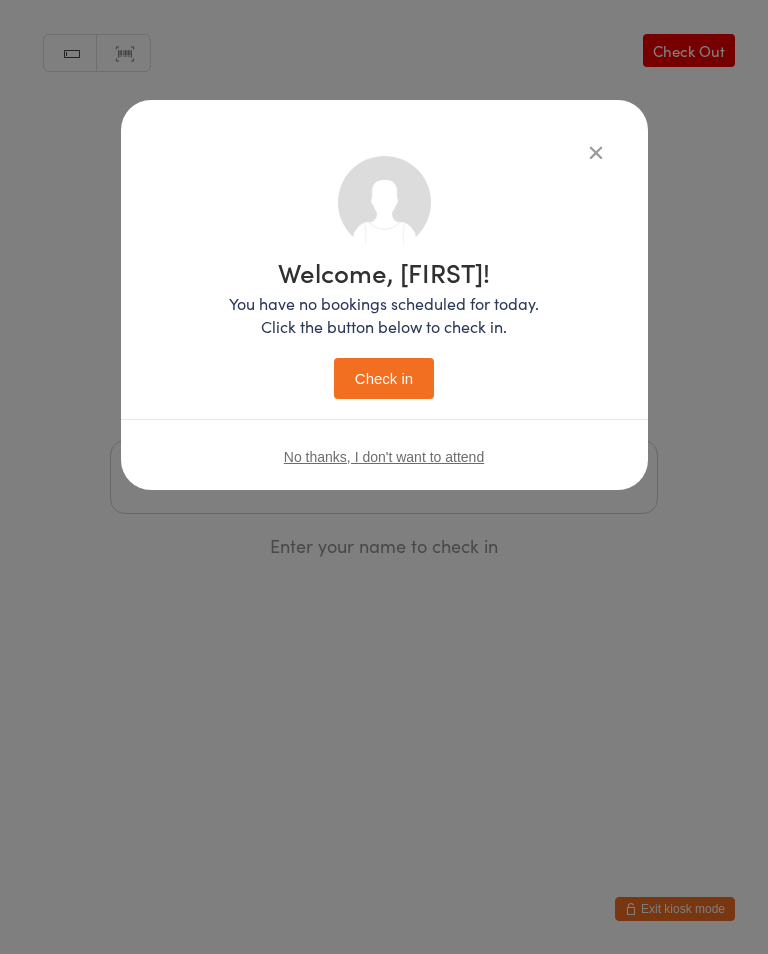 click on "Check in" at bounding box center (384, 378) 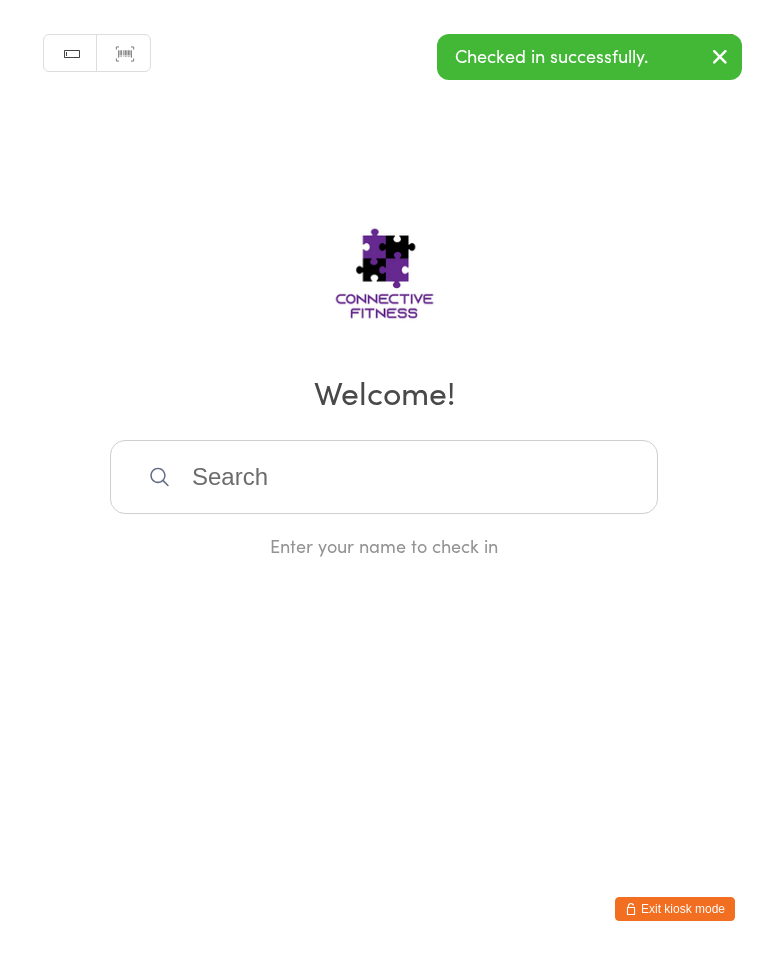click on "Manual search Scanner input Check Out Welcome! Enter your name to check in" at bounding box center (384, 279) 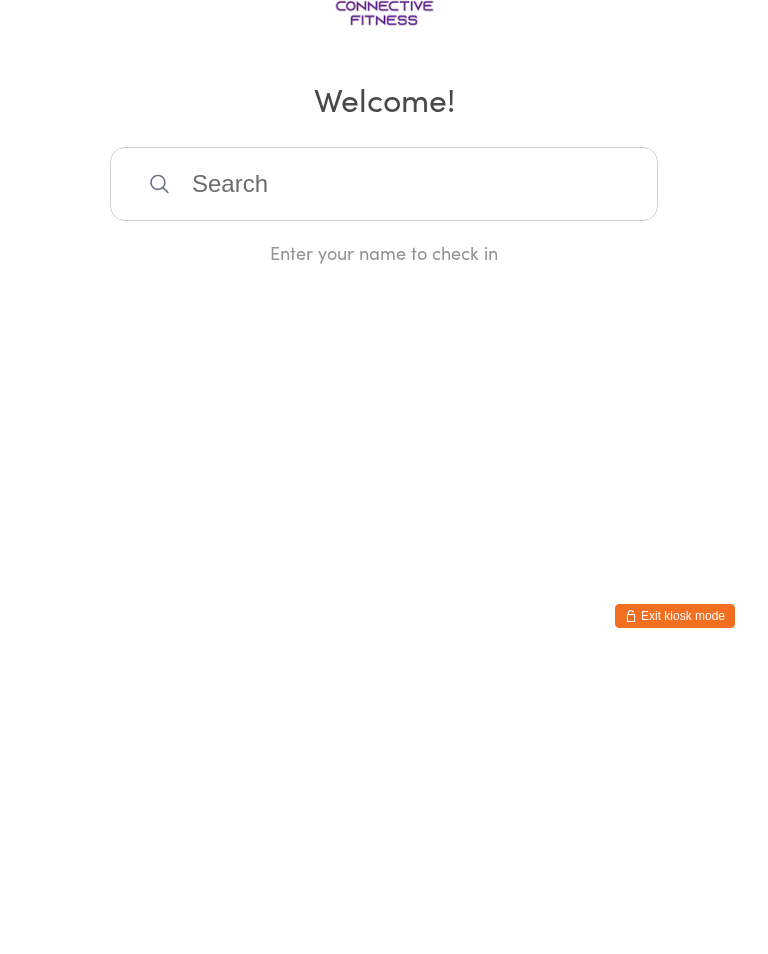 scroll, scrollTop: 0, scrollLeft: 0, axis: both 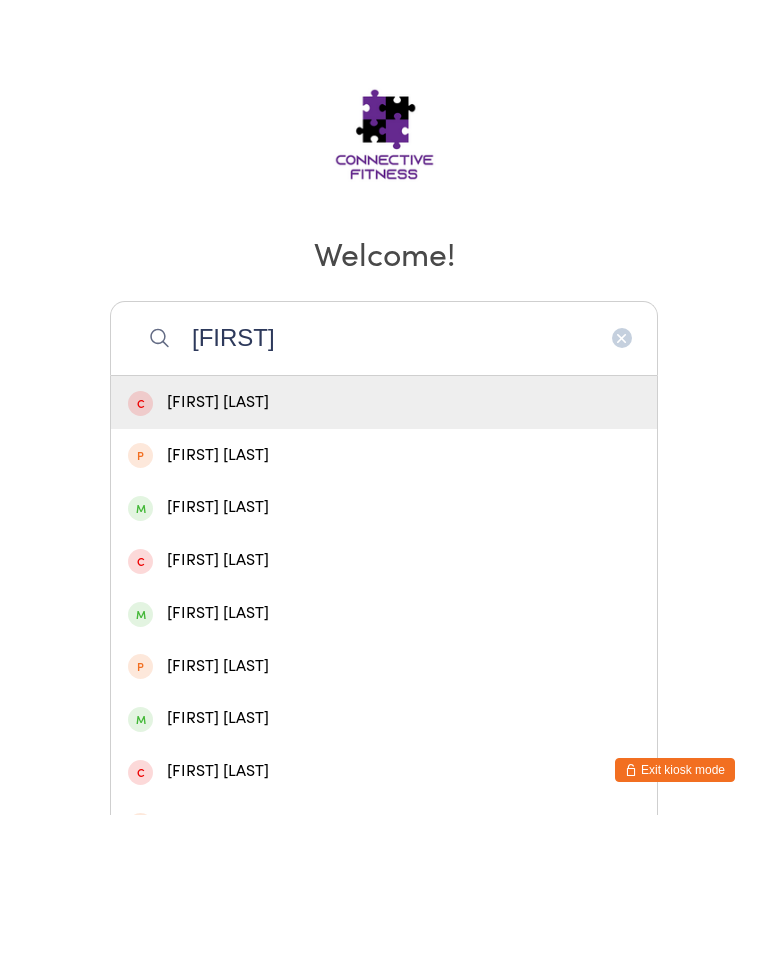 type on "[FIRST]" 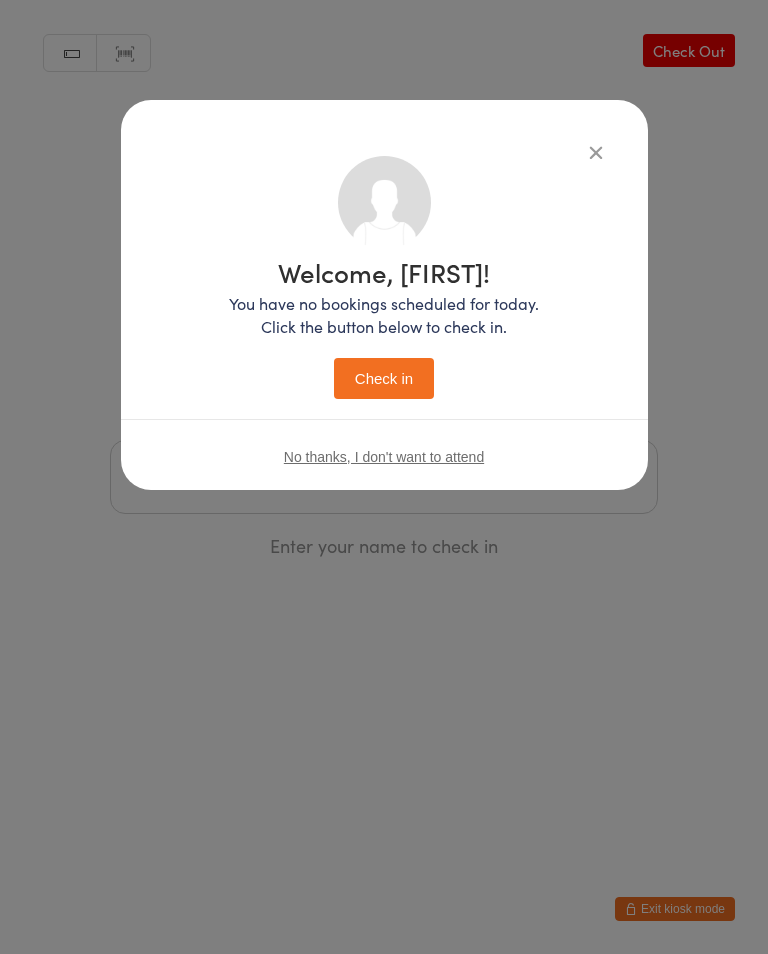 click on "Check in" at bounding box center (384, 378) 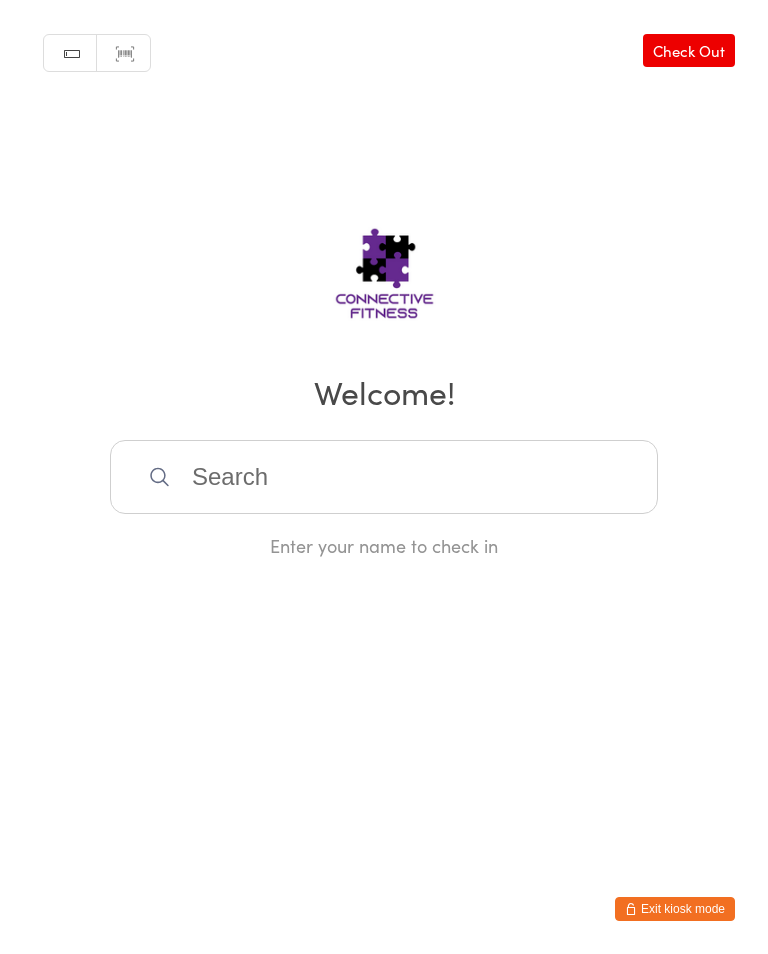 click at bounding box center [384, 477] 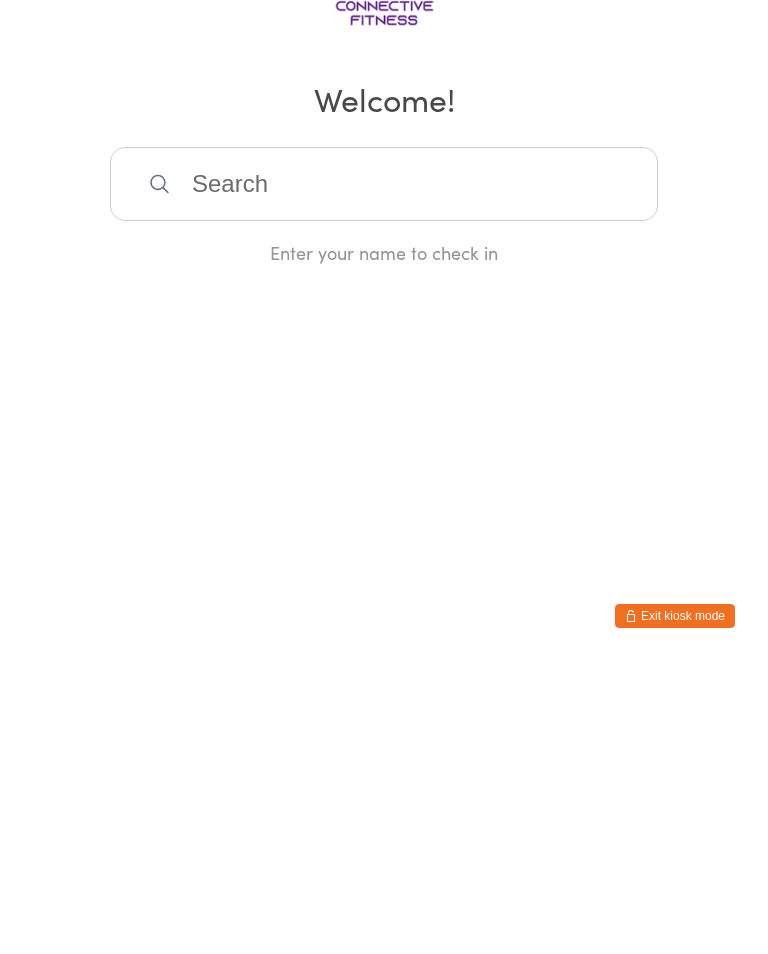 scroll, scrollTop: 0, scrollLeft: 0, axis: both 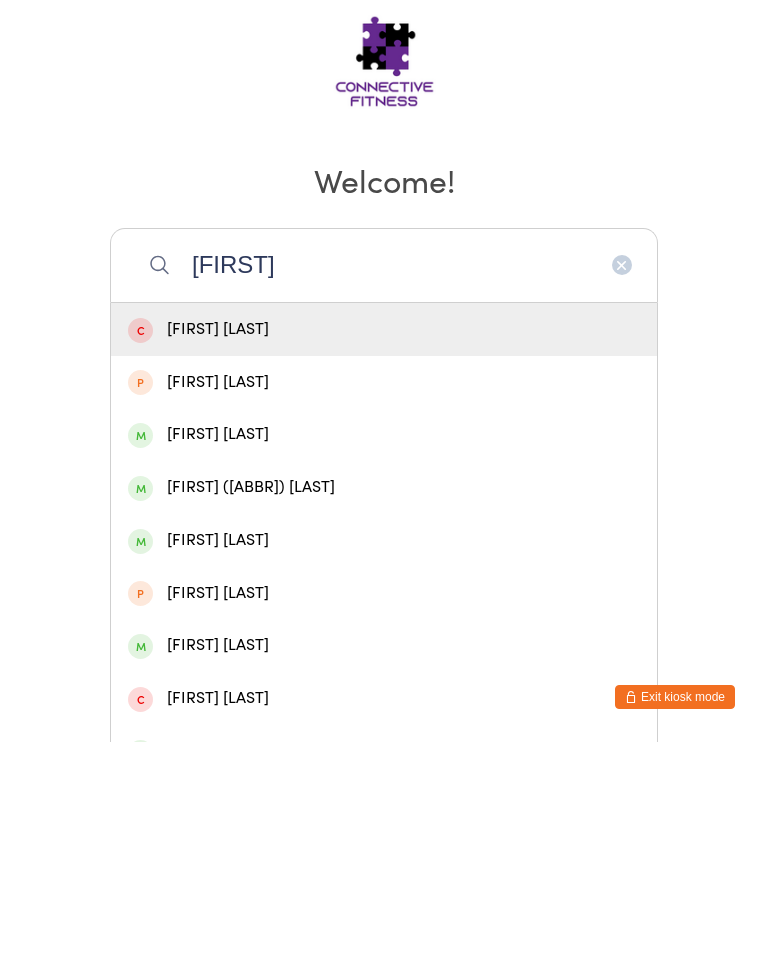 type on "[FIRST]" 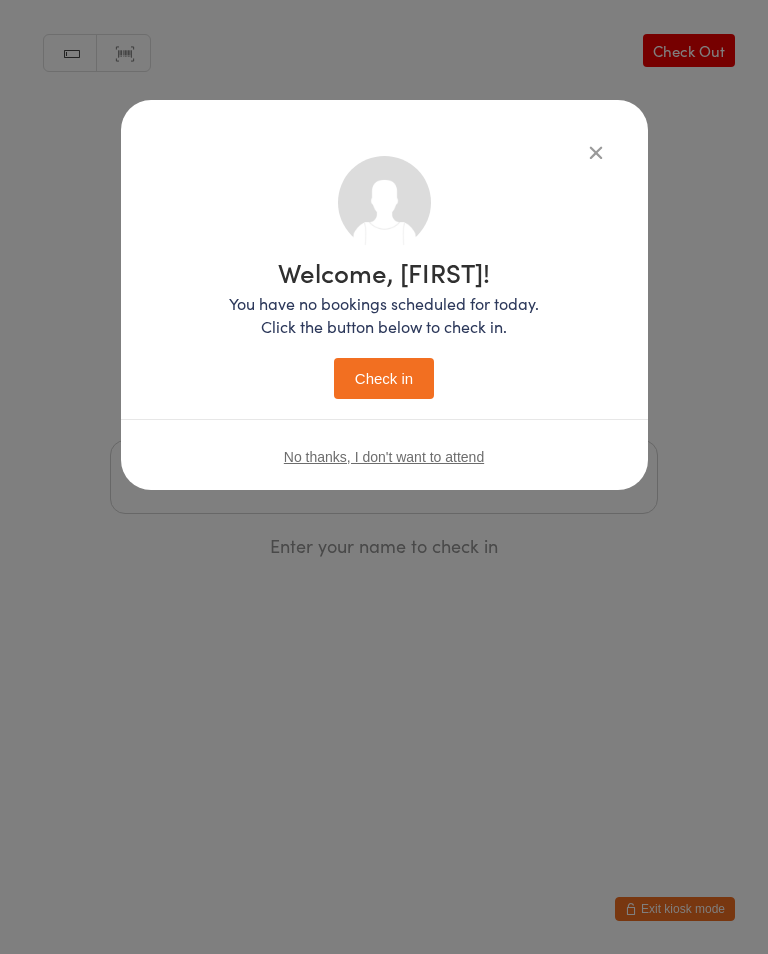 click on "Check in" at bounding box center [384, 378] 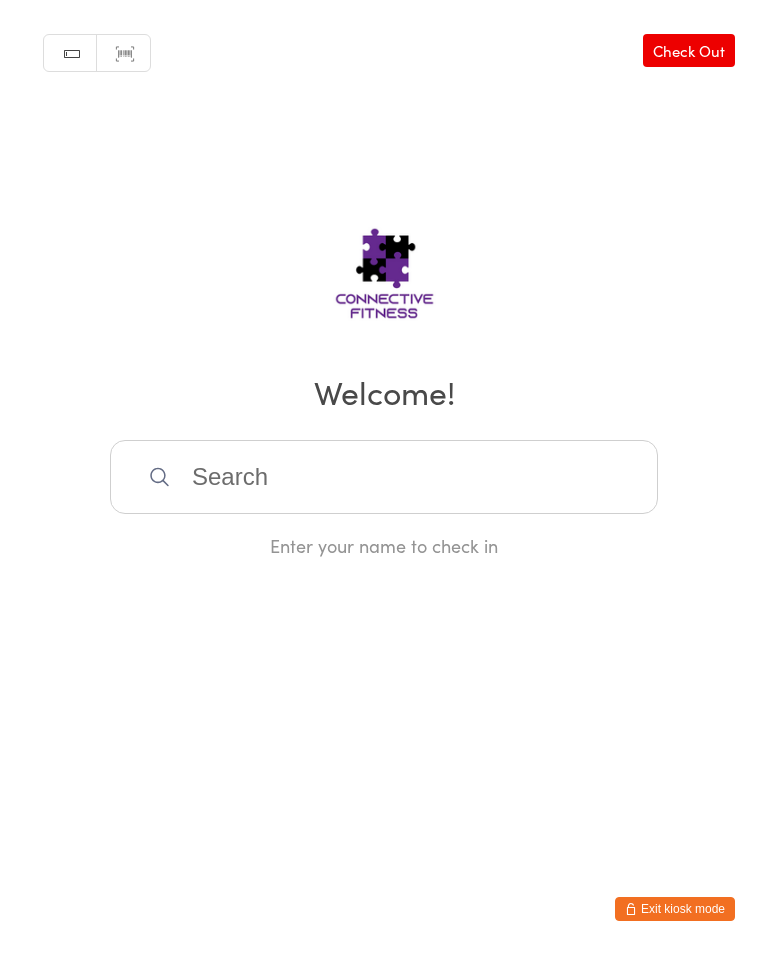 click at bounding box center [384, 477] 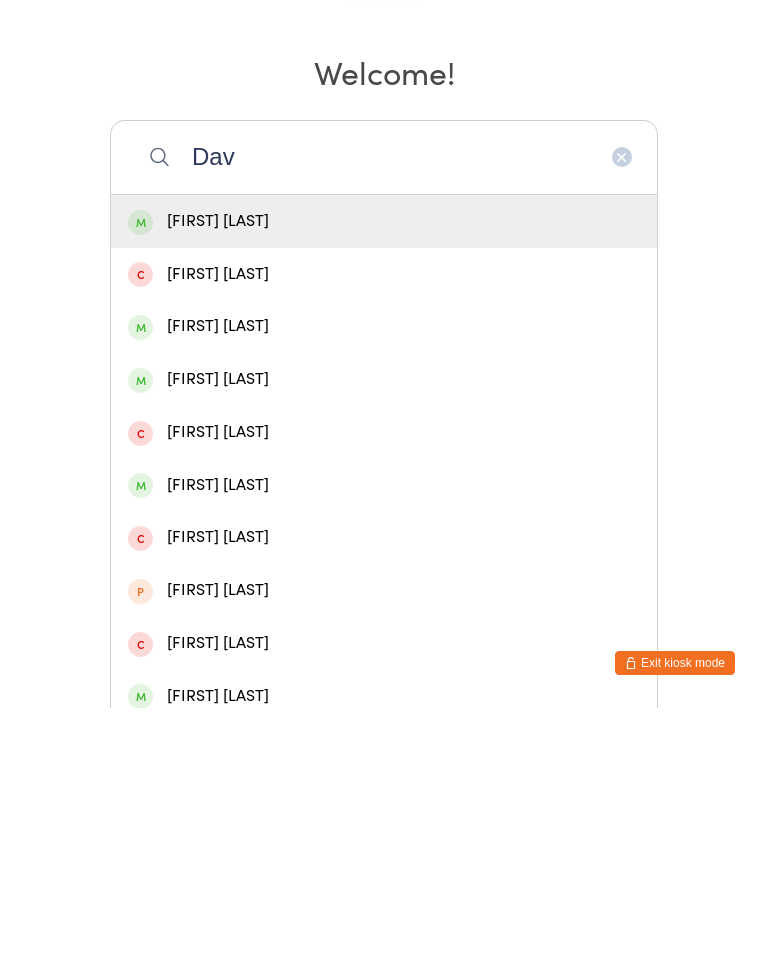 scroll, scrollTop: 87, scrollLeft: 0, axis: vertical 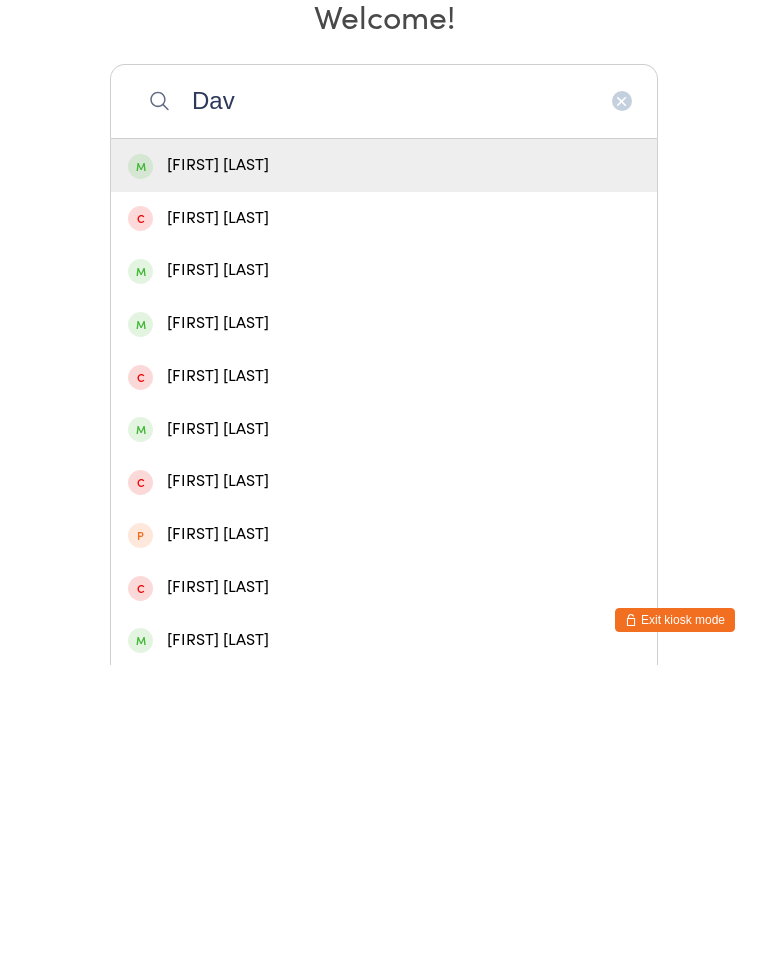 type on "Dav" 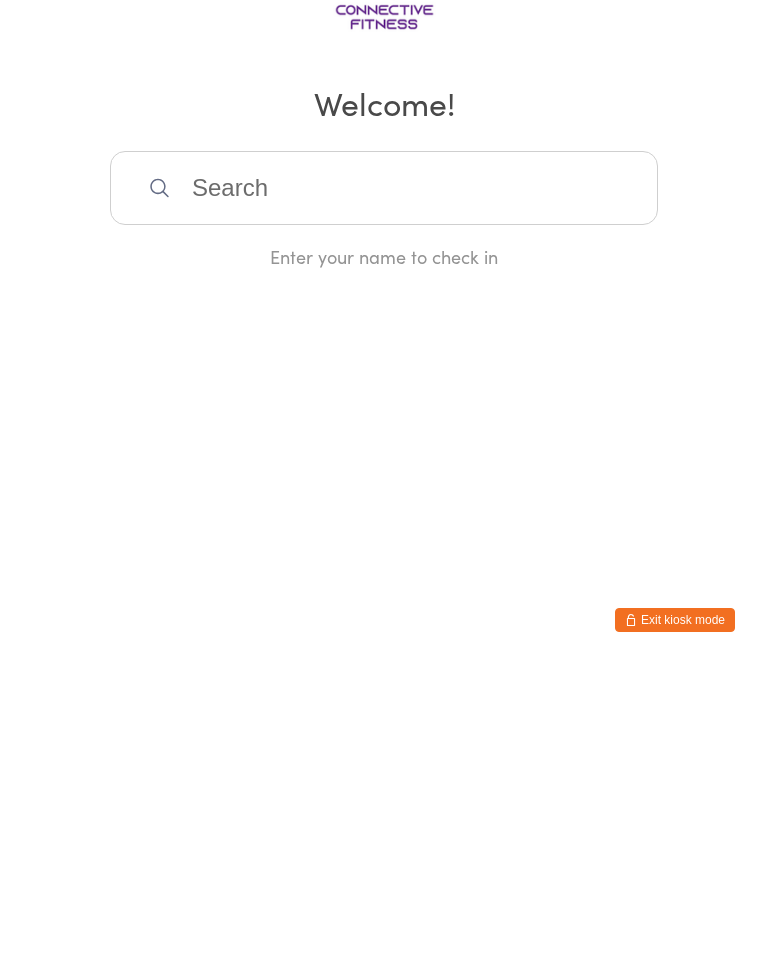 scroll, scrollTop: 0, scrollLeft: 0, axis: both 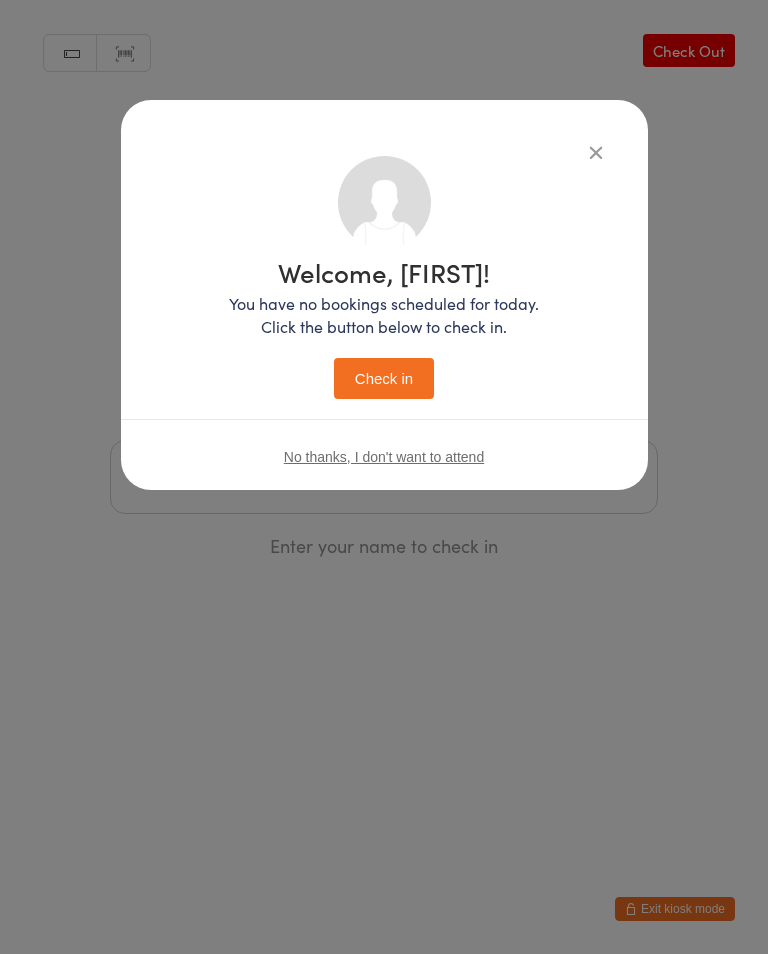 click on "Check in" at bounding box center (384, 378) 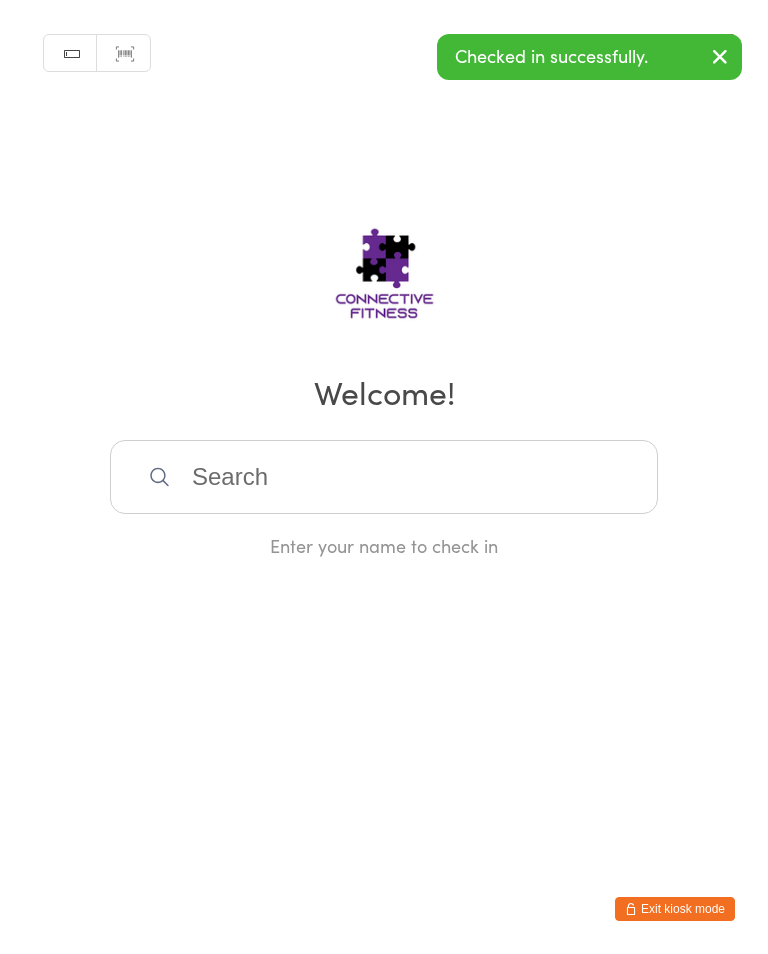 click at bounding box center [384, 477] 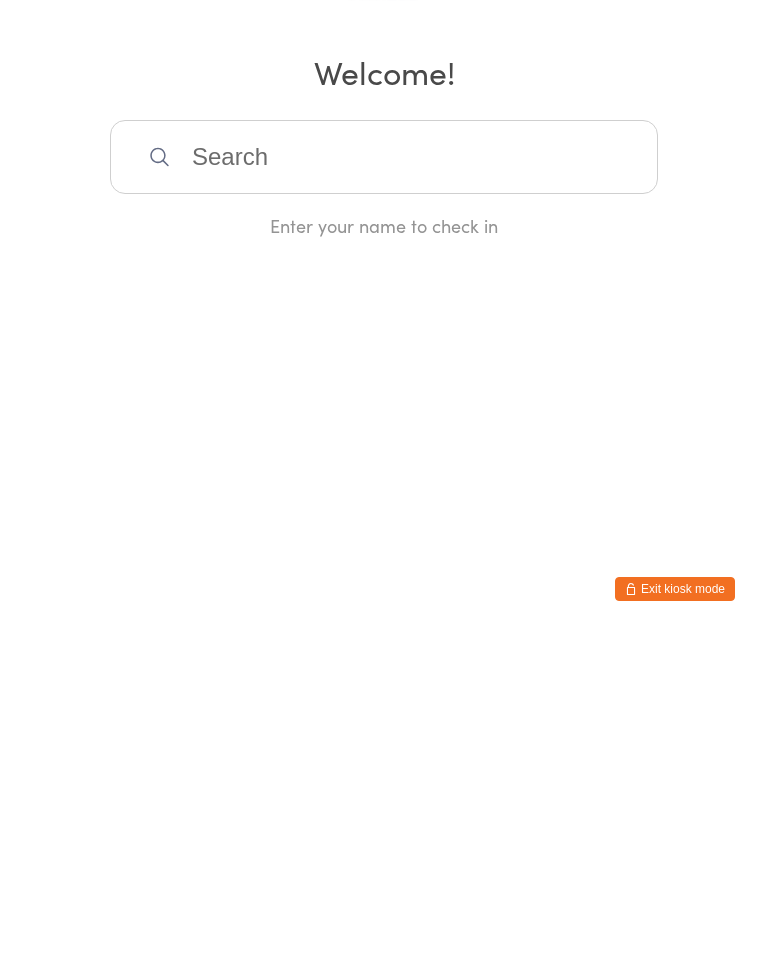 scroll, scrollTop: 0, scrollLeft: 0, axis: both 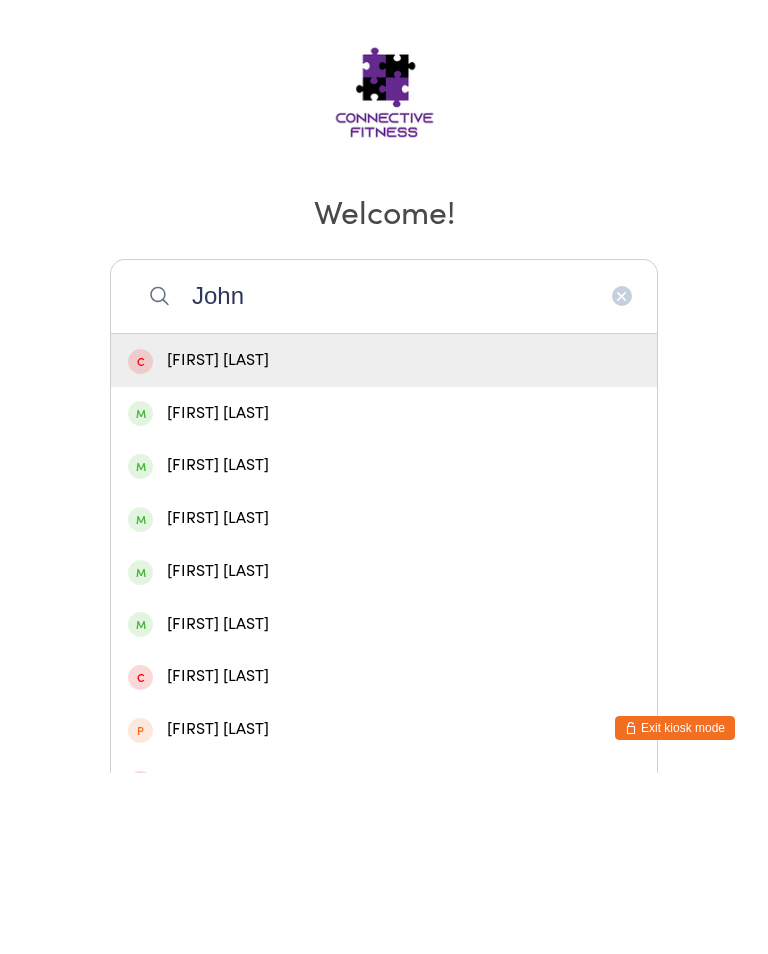 type on "John" 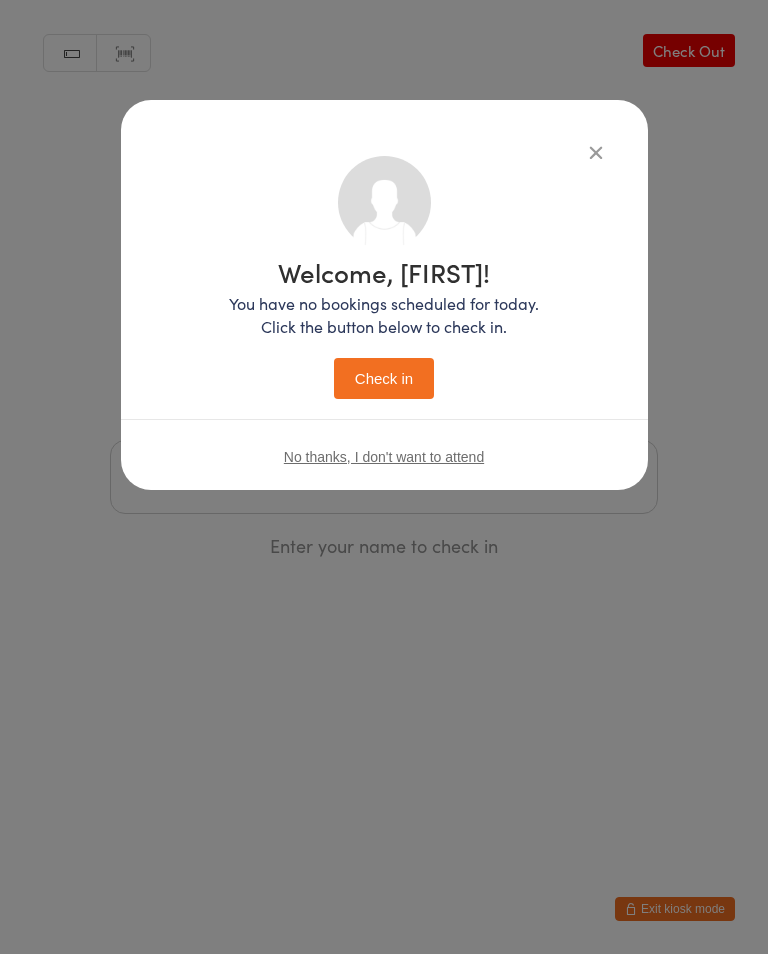 click on "Check in" at bounding box center [384, 378] 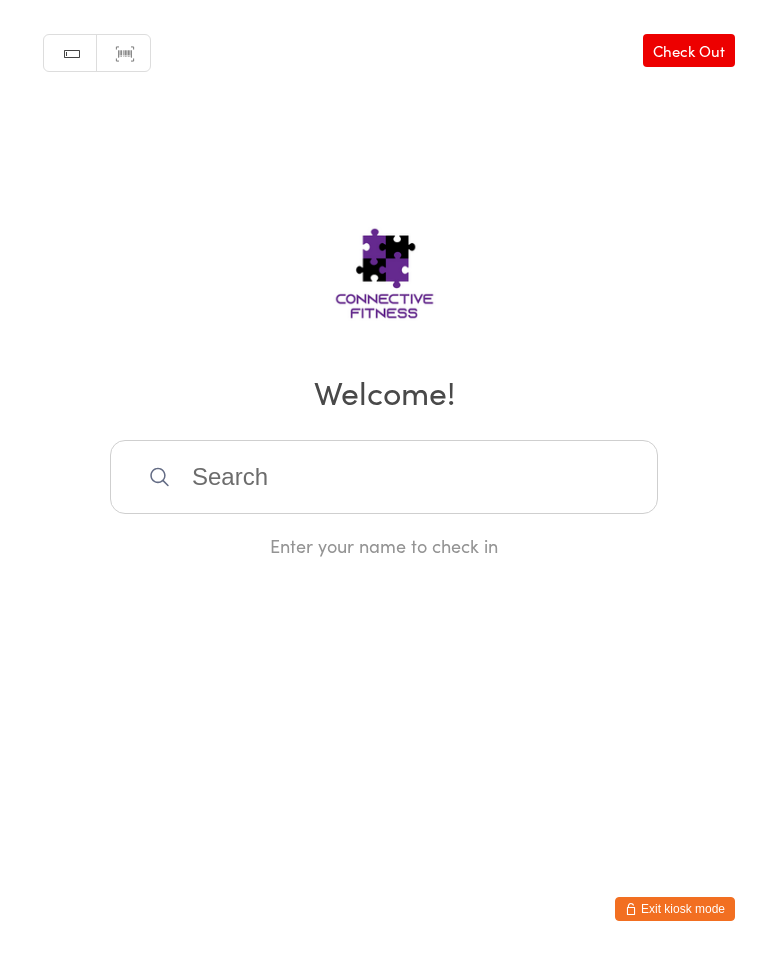 click at bounding box center (384, 477) 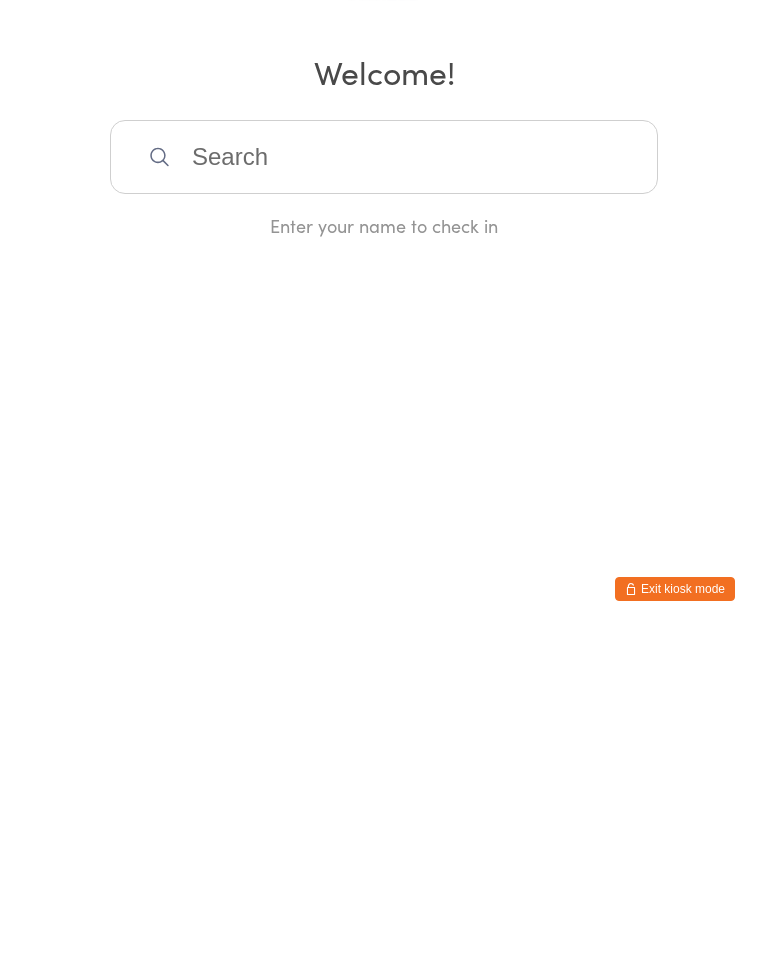 scroll, scrollTop: 0, scrollLeft: 0, axis: both 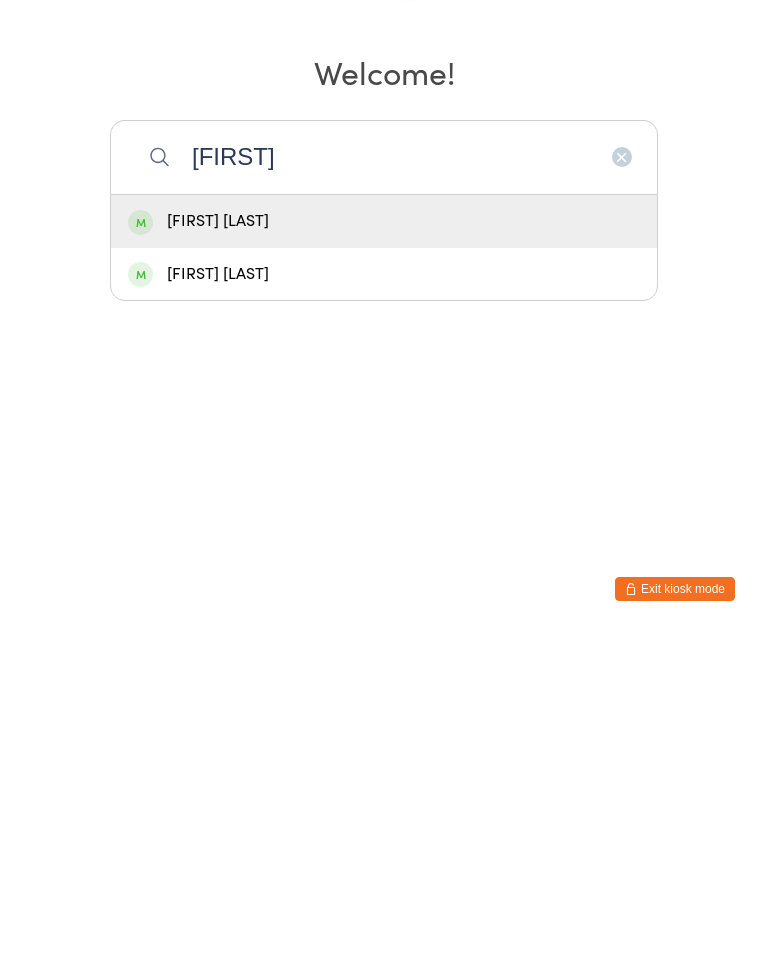 type on "[FIRST]" 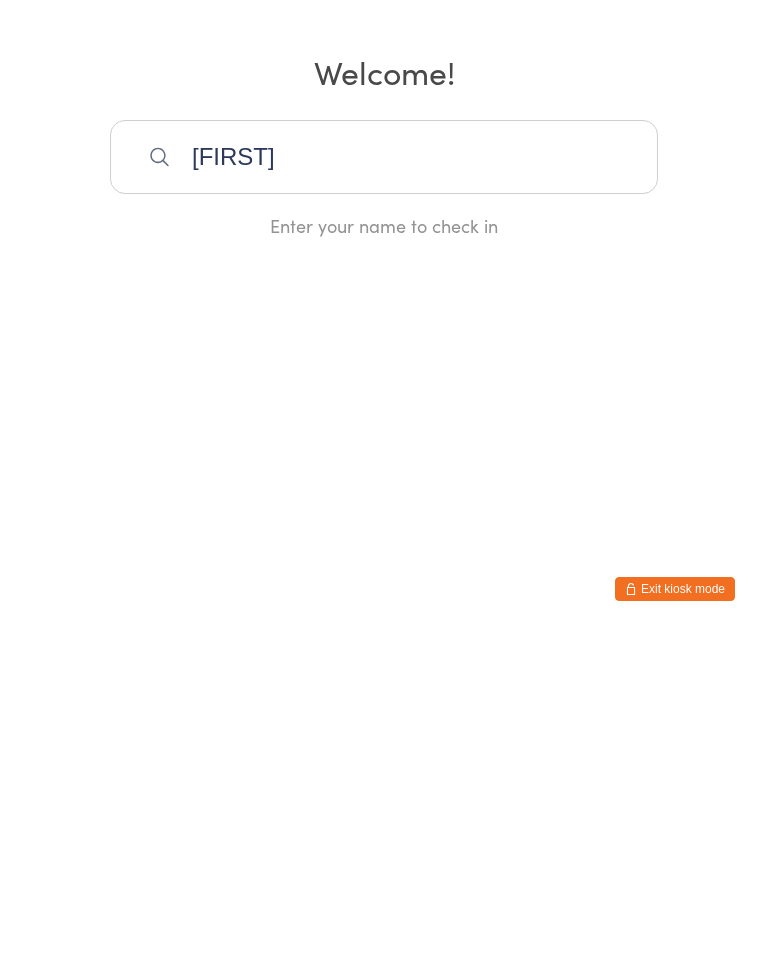 type 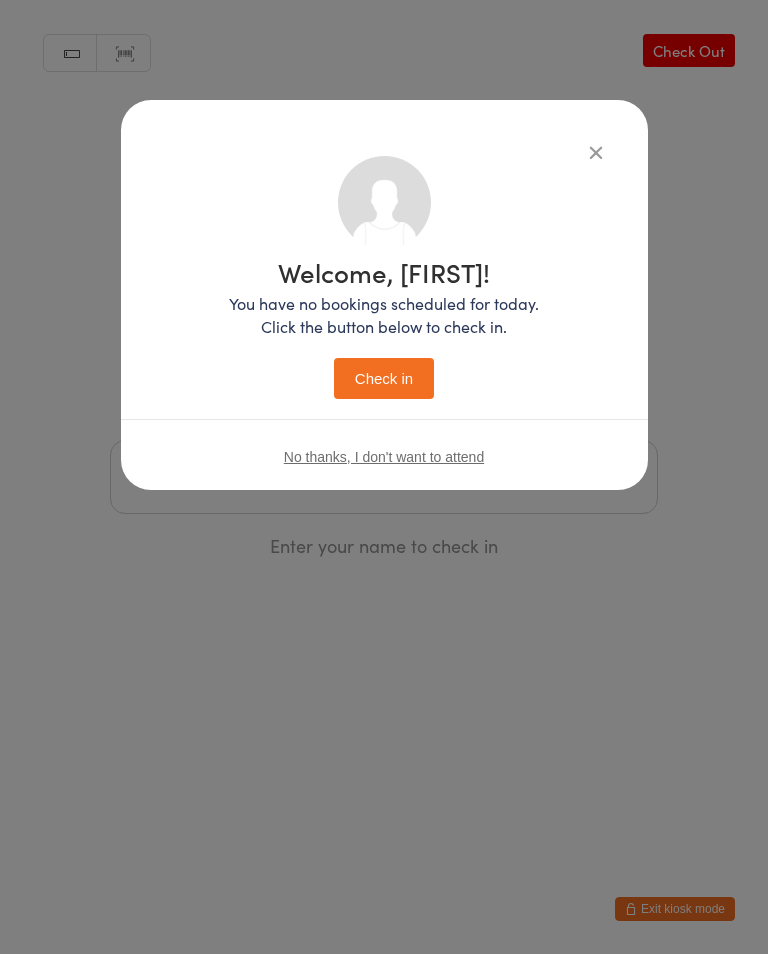 click on "Check in" at bounding box center [384, 378] 